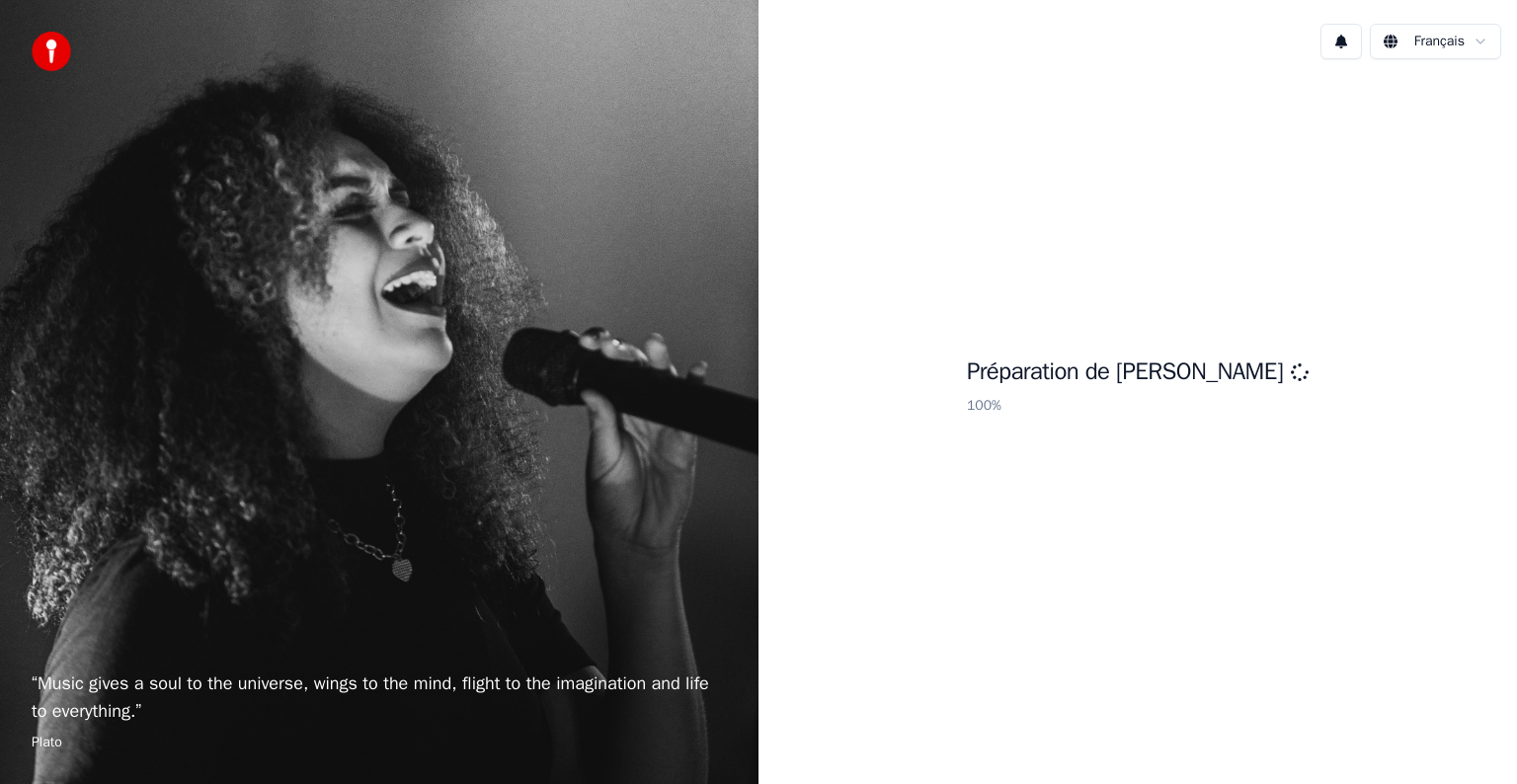 scroll, scrollTop: 0, scrollLeft: 0, axis: both 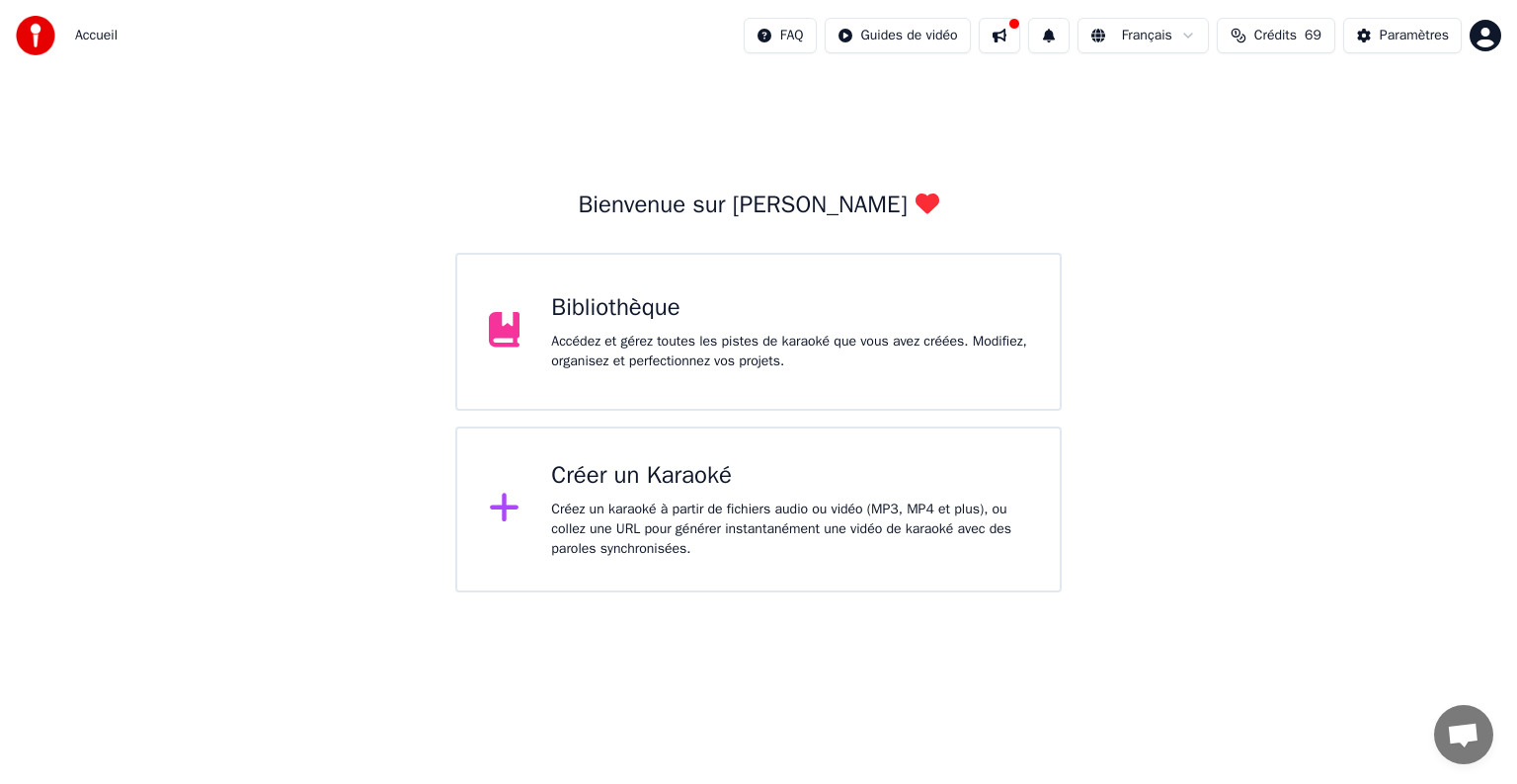 click on "Créez un karaoké à partir de fichiers audio ou vidéo (MP3, MP4 et plus), ou collez une URL pour générer instantanément une vidéo de karaoké avec des paroles synchronisées." at bounding box center (789, 529) 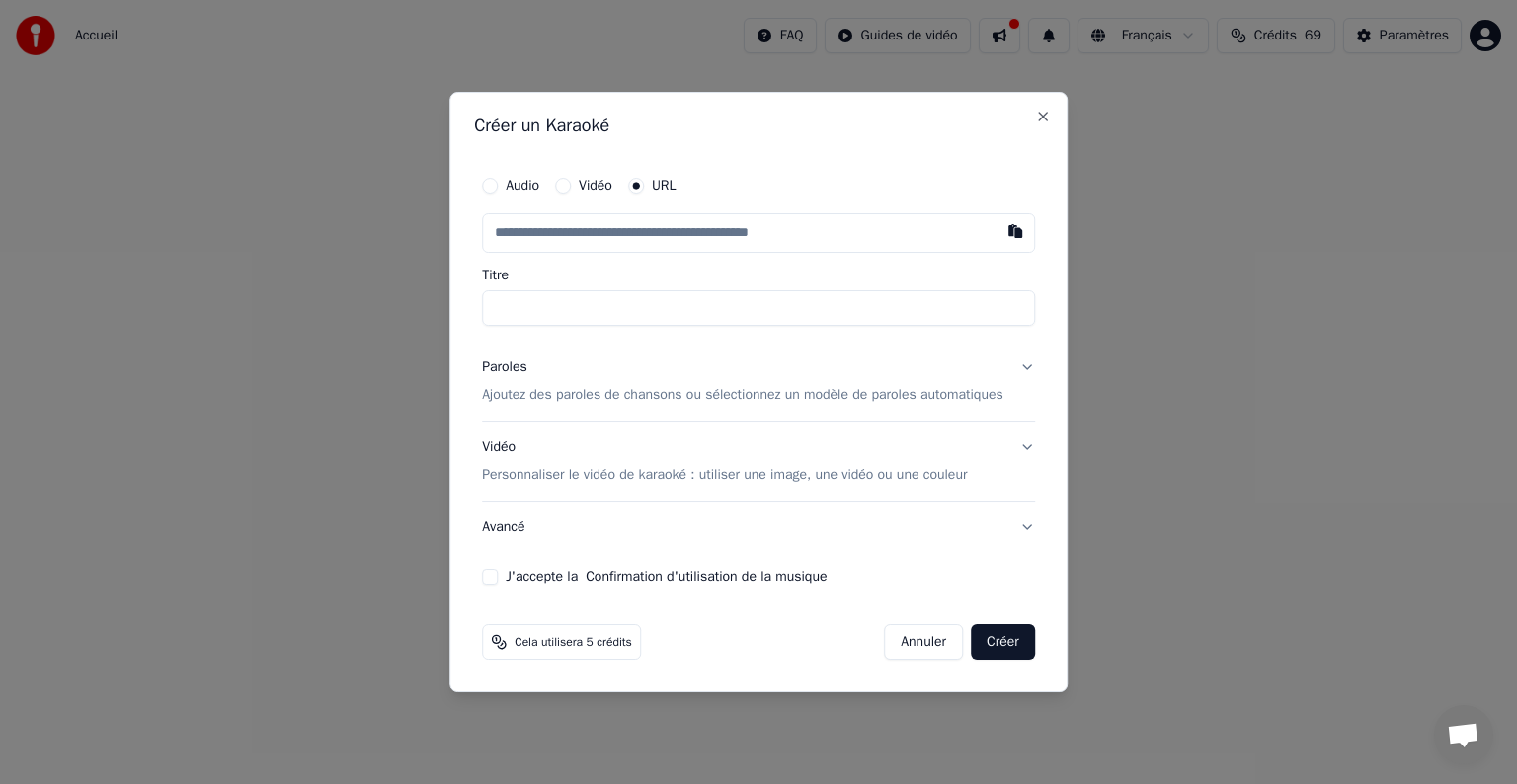 click on "Audio" at bounding box center [490, 186] 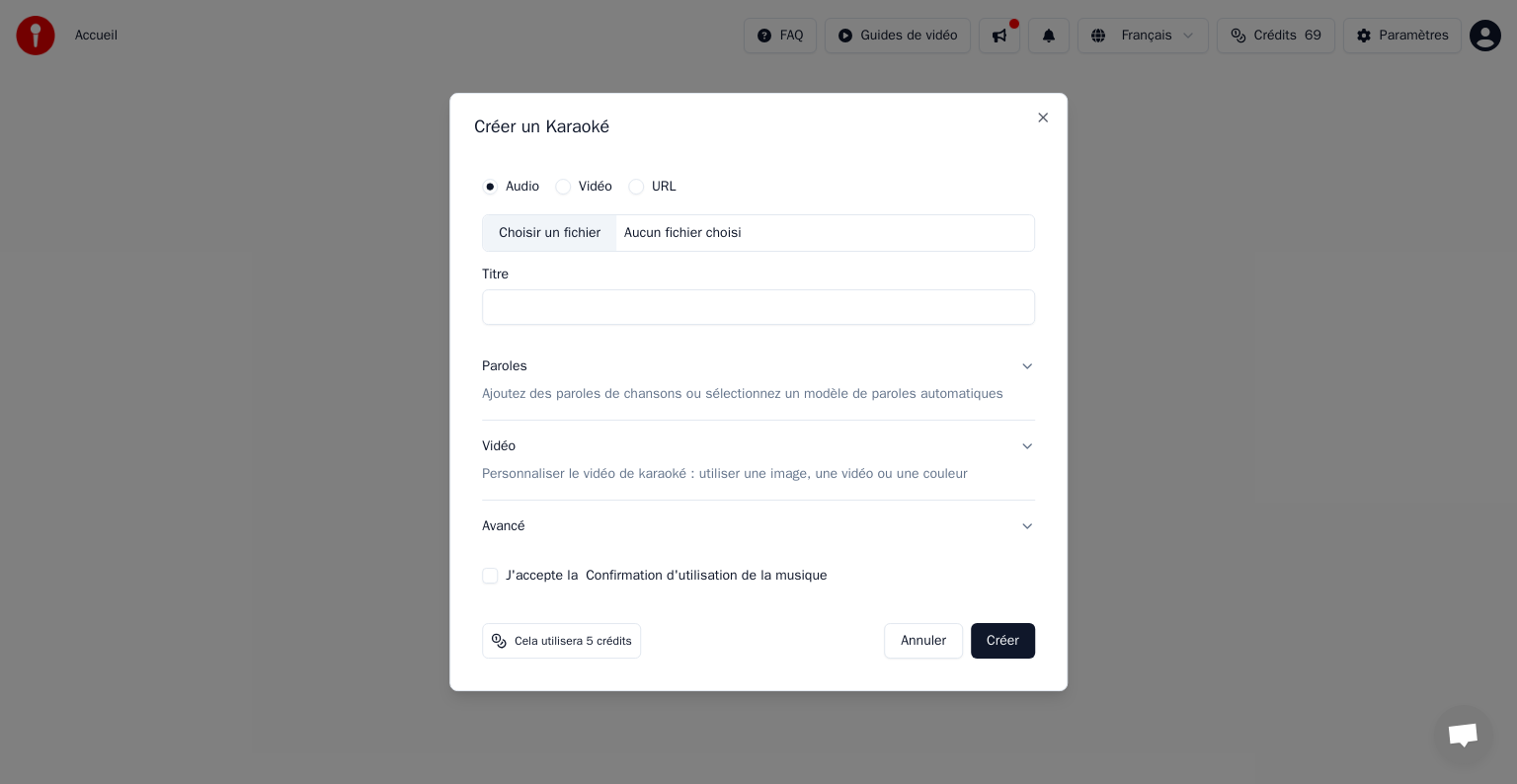click on "Aucun fichier choisi" at bounding box center (682, 233) 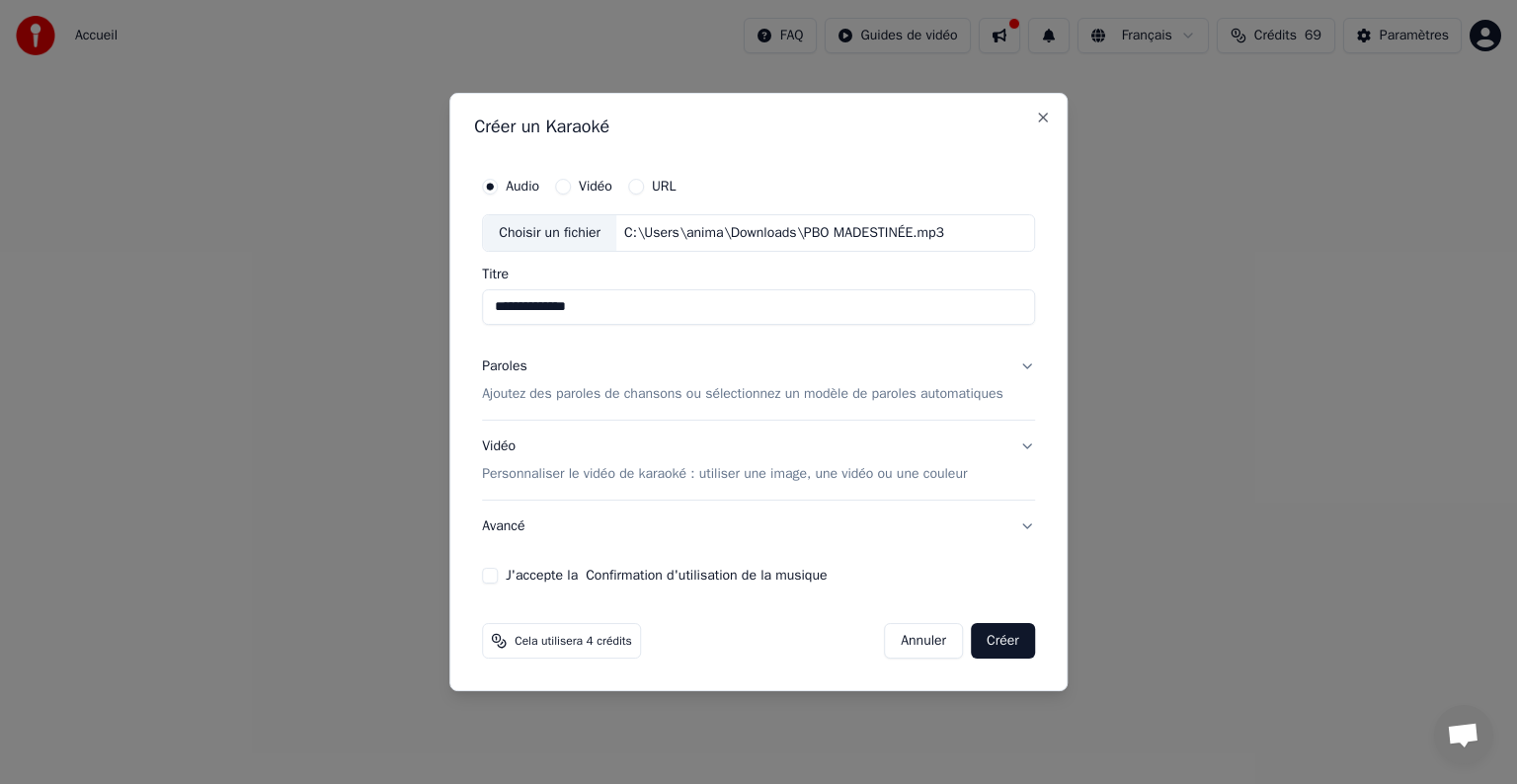 click on "**********" at bounding box center [758, 307] 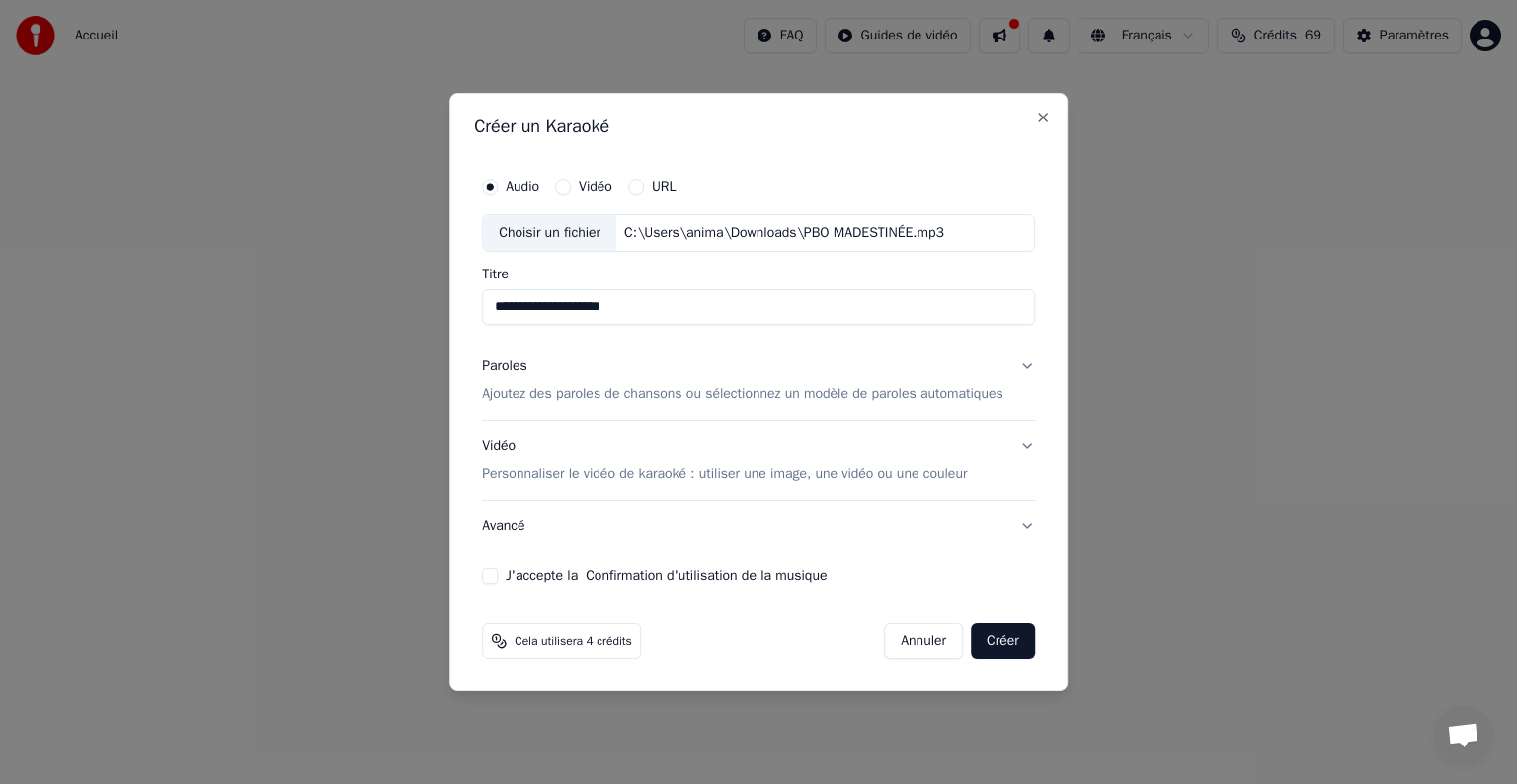 drag, startPoint x: 492, startPoint y: 311, endPoint x: 482, endPoint y: 305, distance: 11.661904 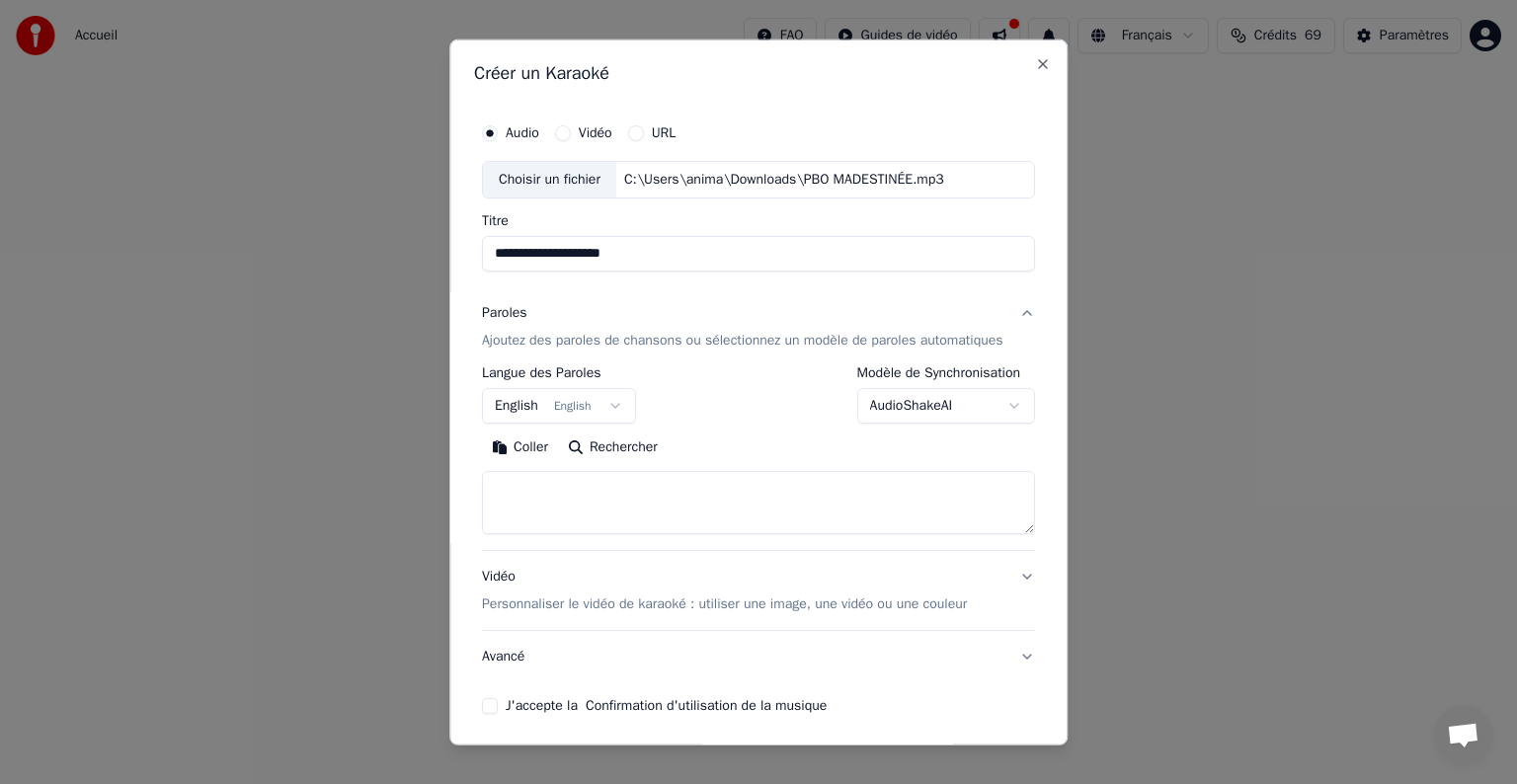 click on "**********" at bounding box center (758, 392) 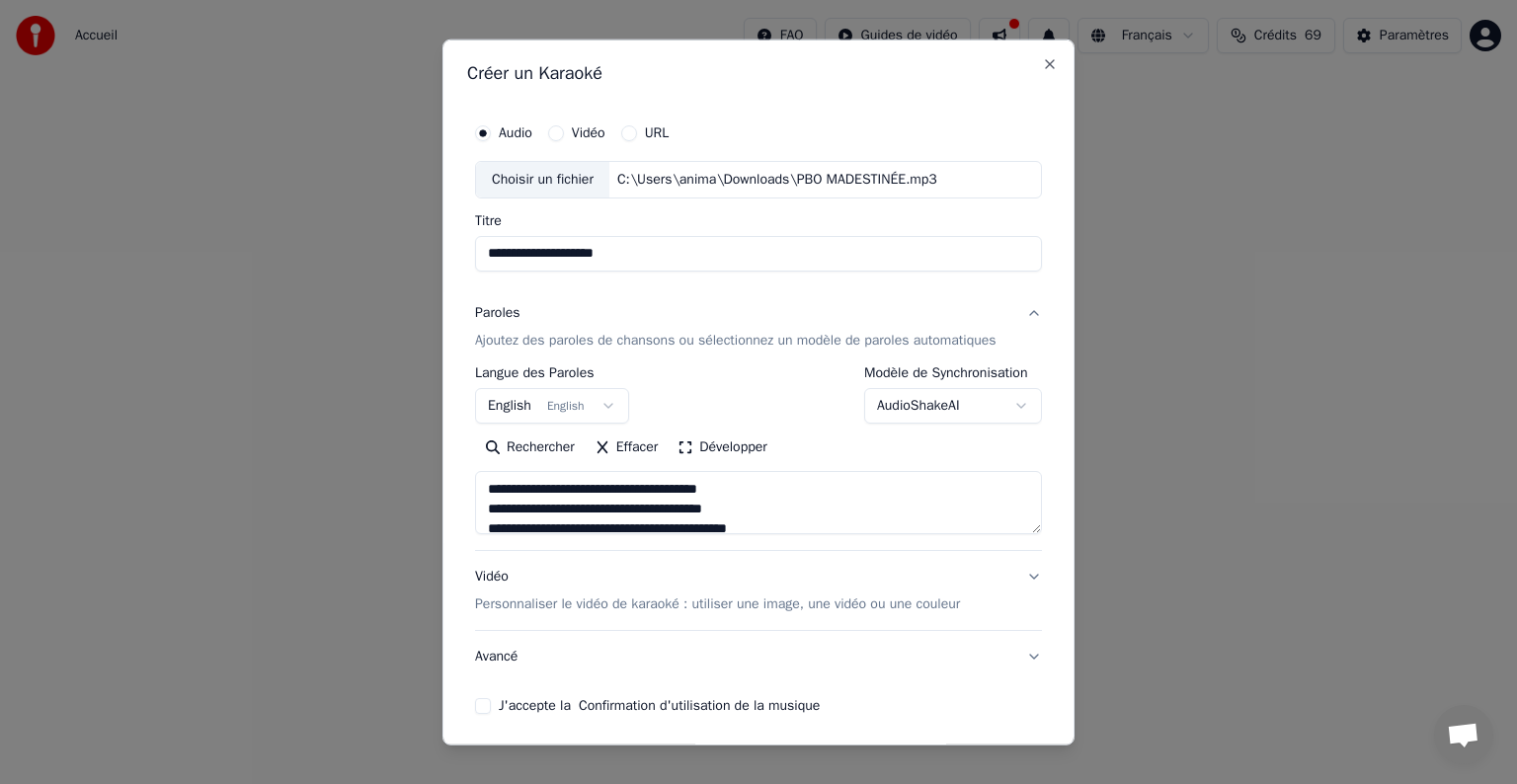 click on "Personnaliser le vidéo de karaoké : utiliser une image, une vidéo ou une couleur" at bounding box center [717, 604] 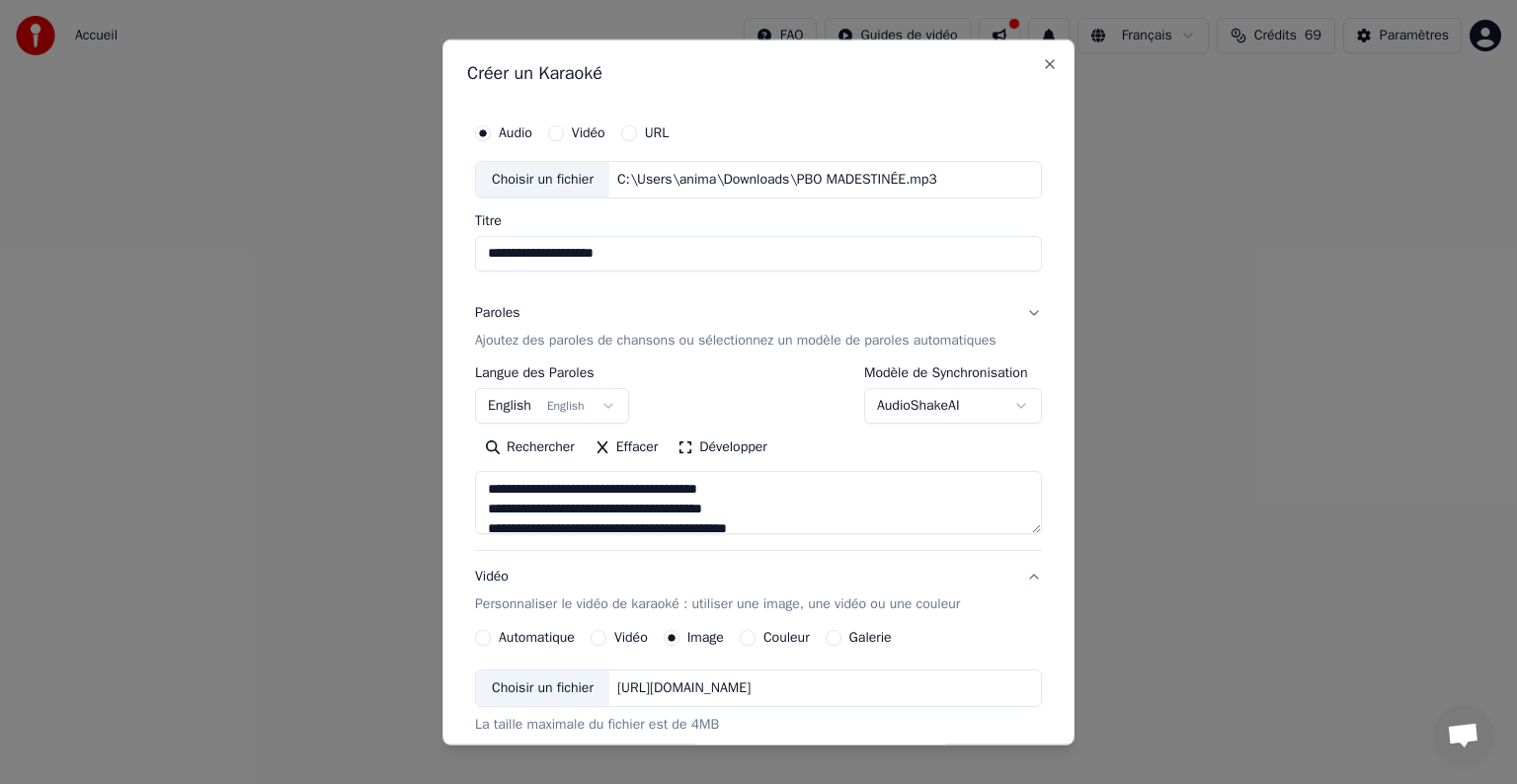 type on "**********" 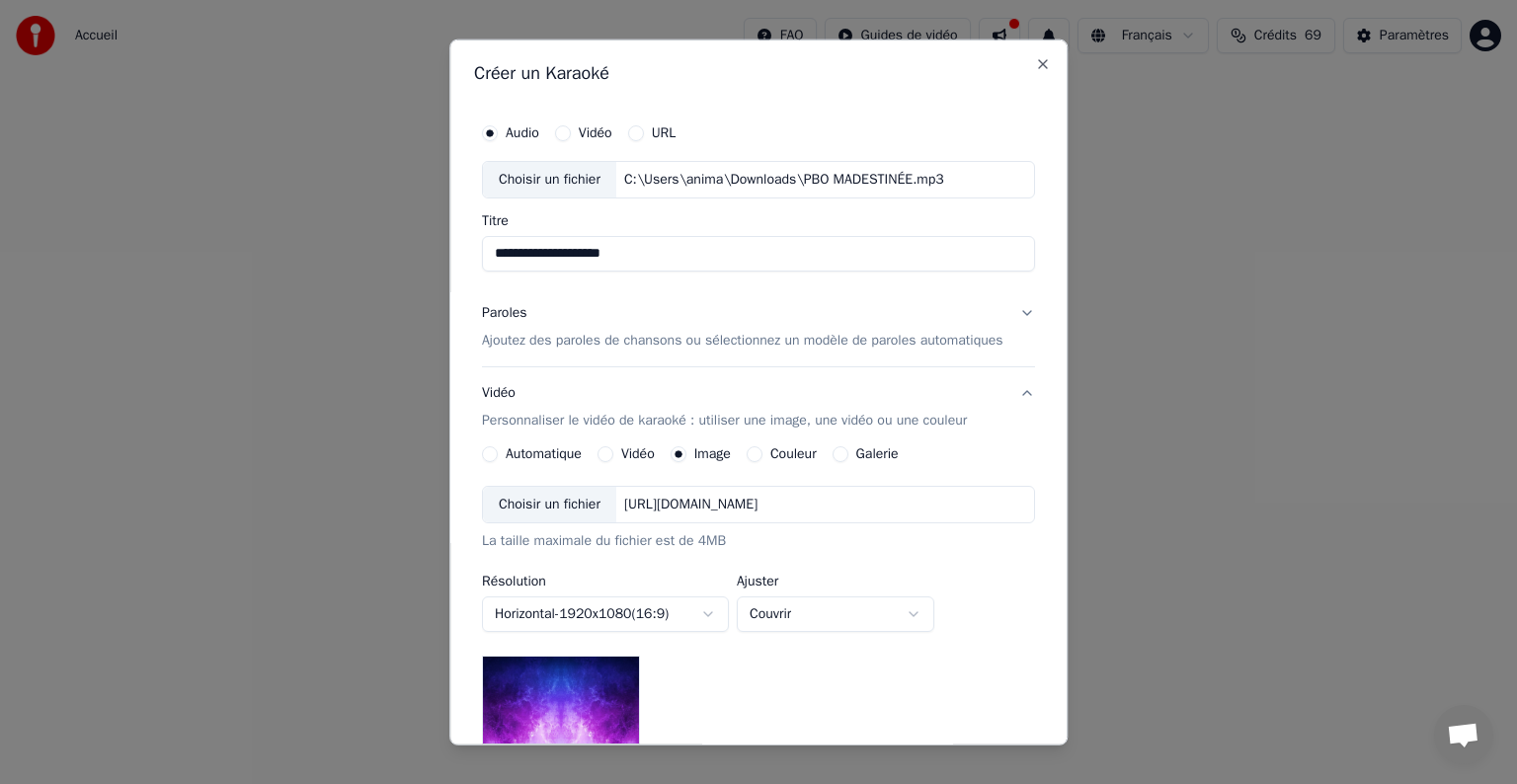 scroll, scrollTop: 99, scrollLeft: 0, axis: vertical 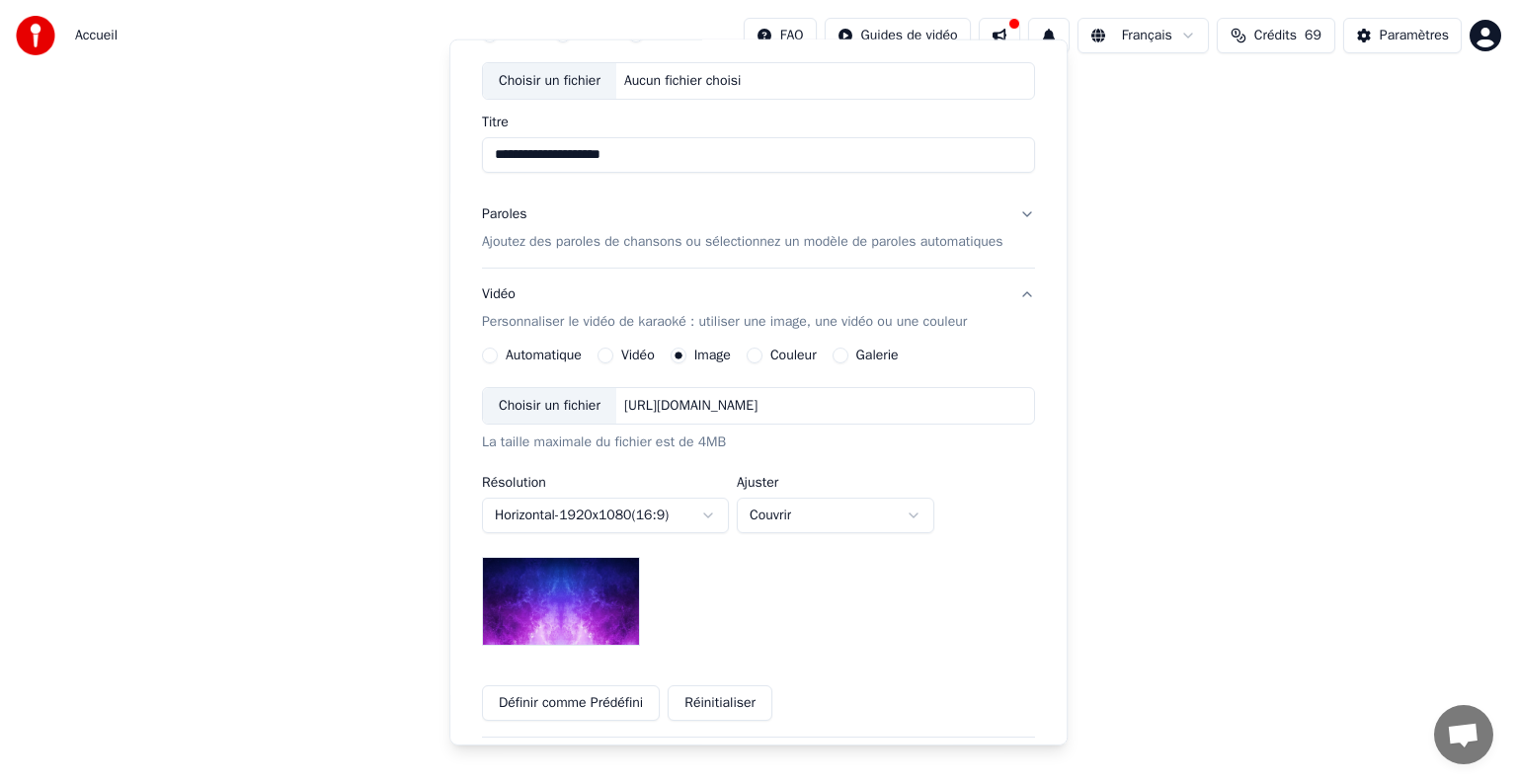 type 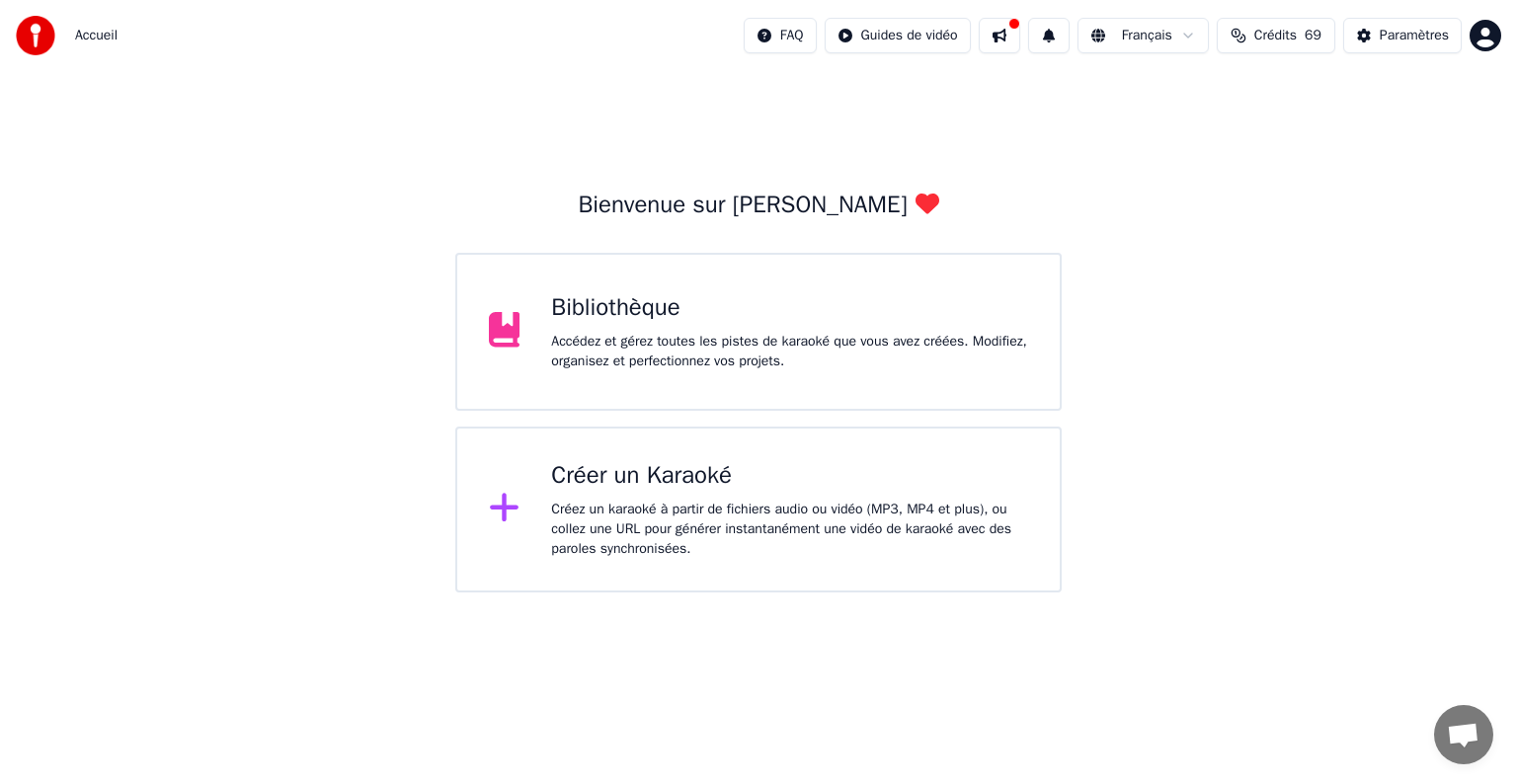 click on "Créer un Karaoké Créez un karaoké à partir de fichiers audio ou vidéo (MP3, MP4 et plus), ou collez une URL pour générer instantanément une vidéo de karaoké avec des paroles synchronisées." at bounding box center (789, 510) 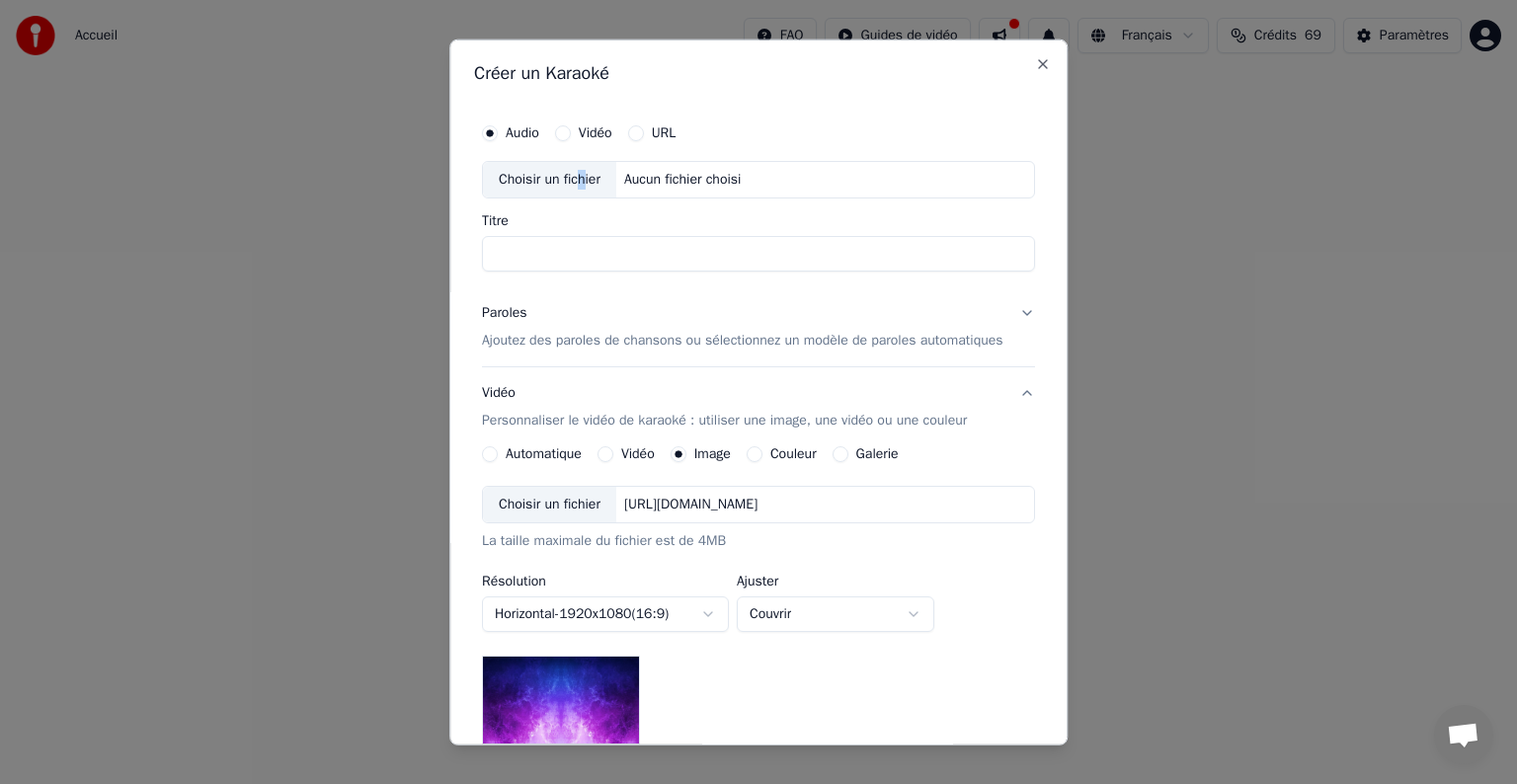 click on "Choisir un fichier" at bounding box center [549, 180] 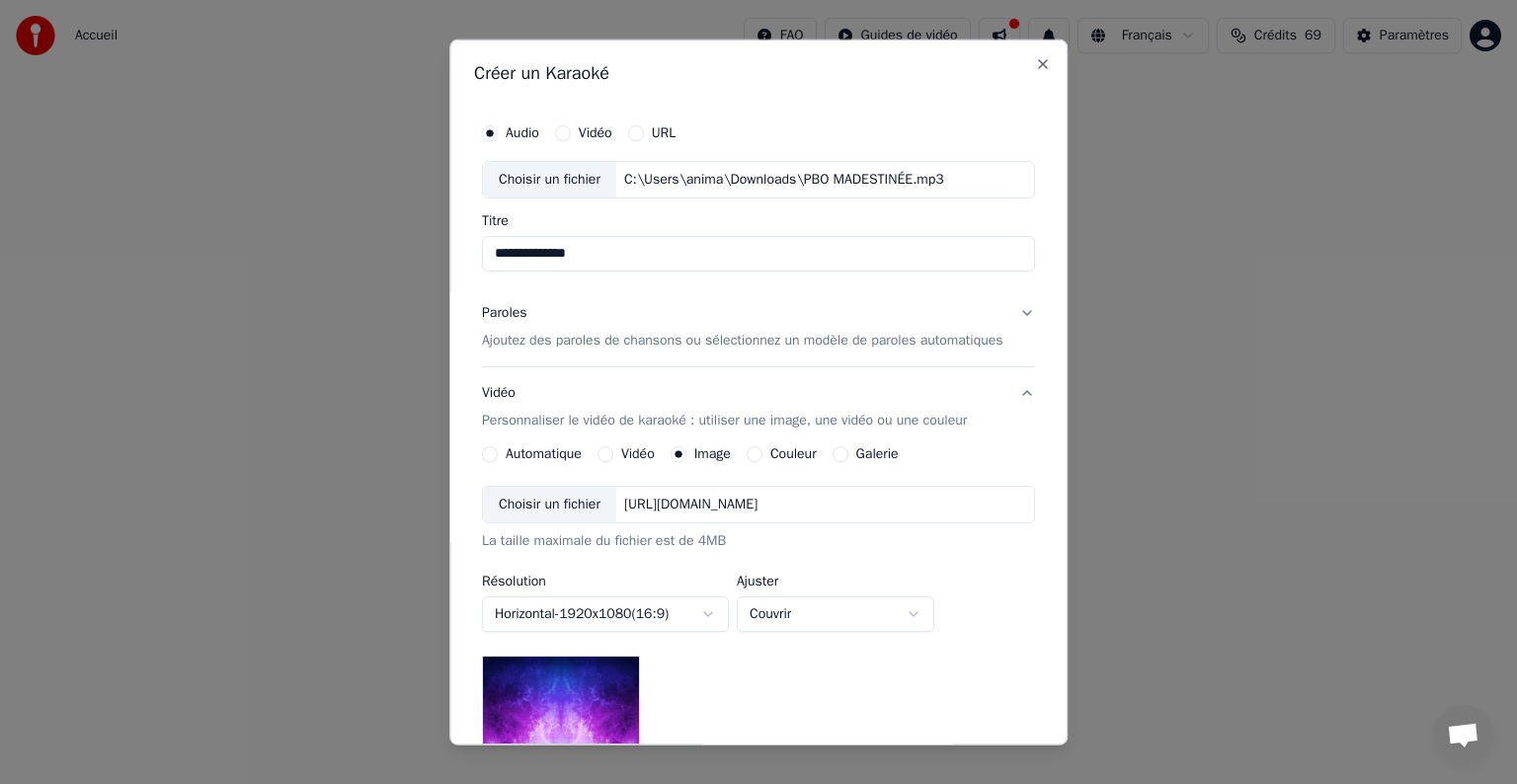 click on "**********" at bounding box center (758, 254) 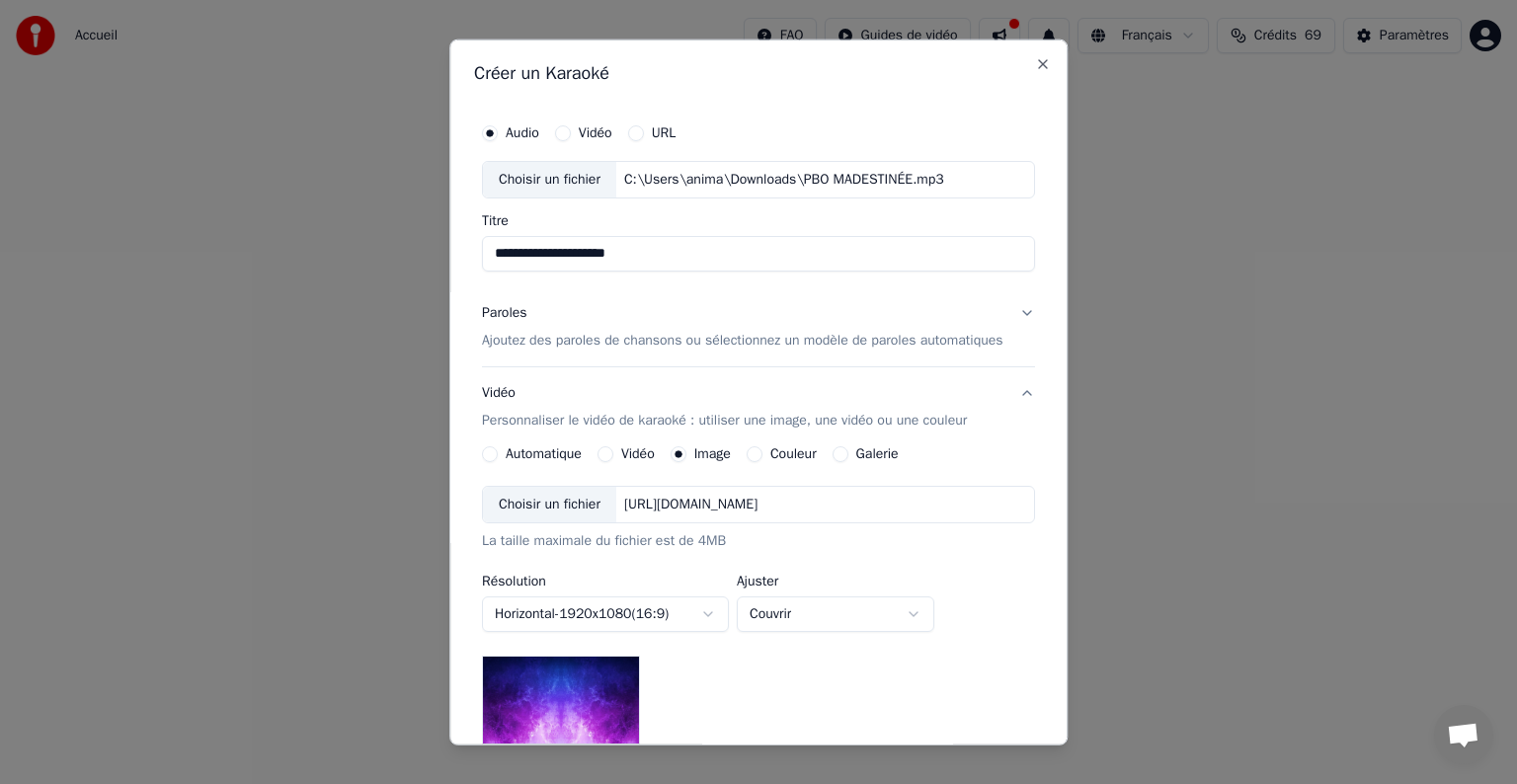 click on "**********" at bounding box center (758, 254) 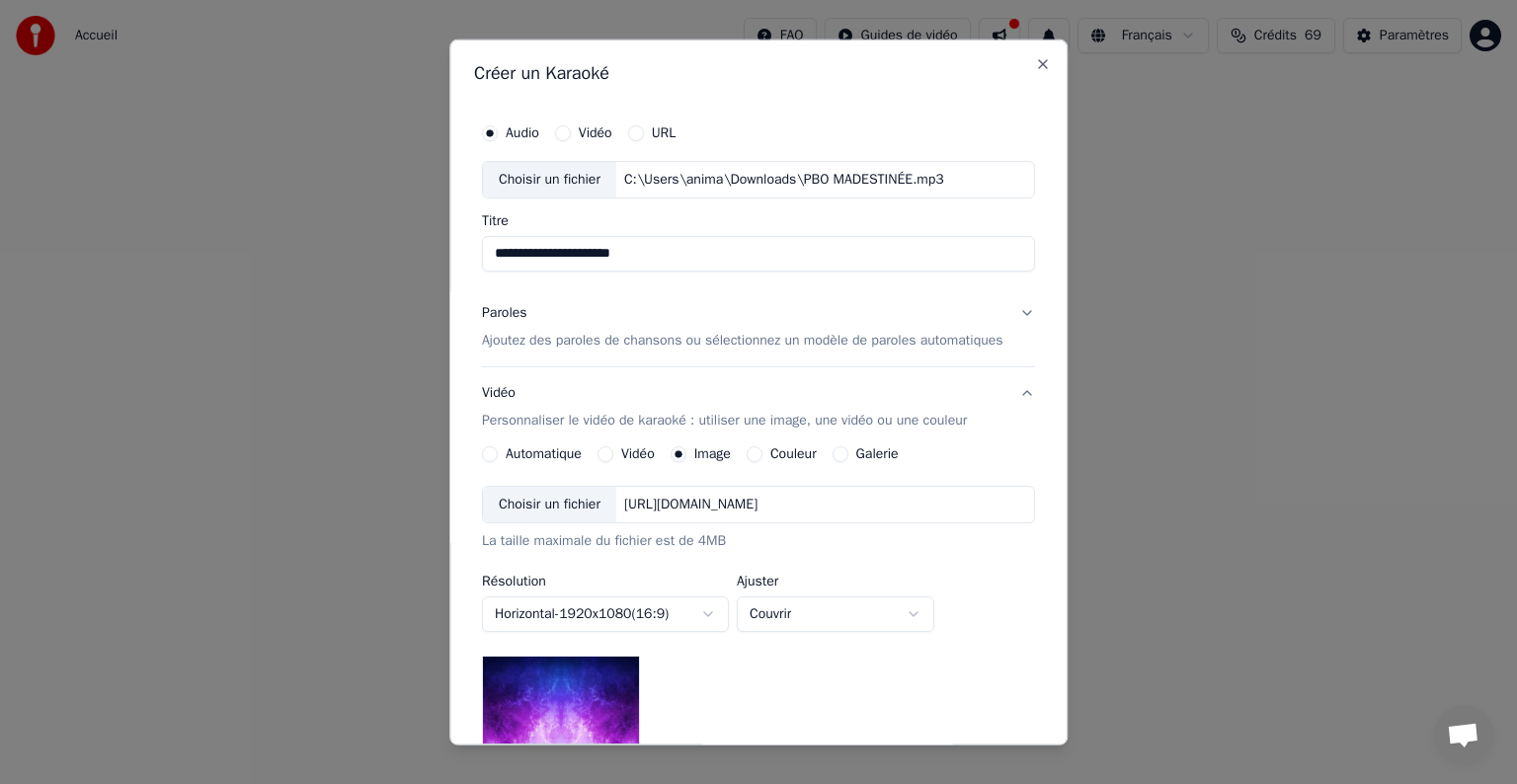 type on "**********" 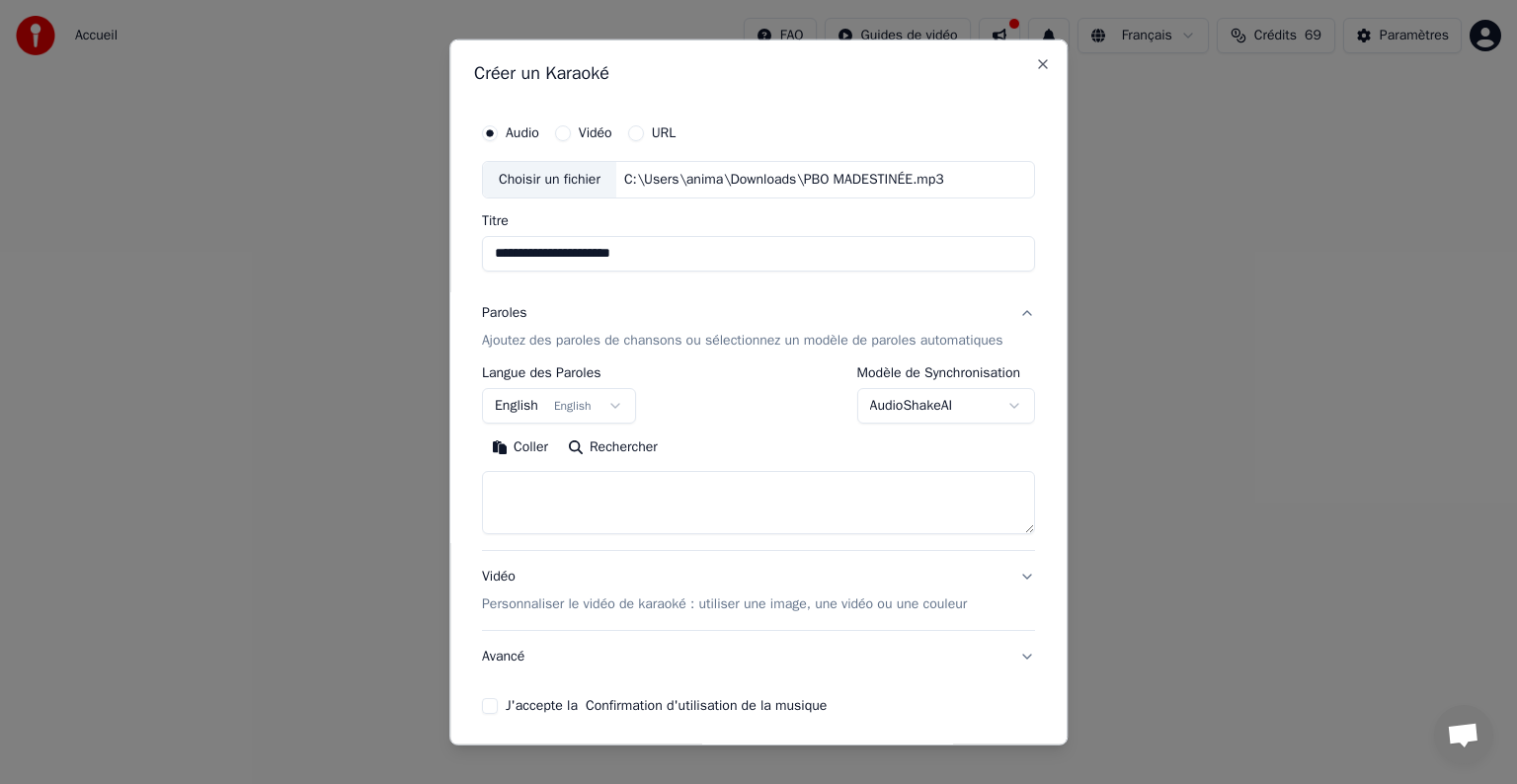 click at bounding box center (758, 503) 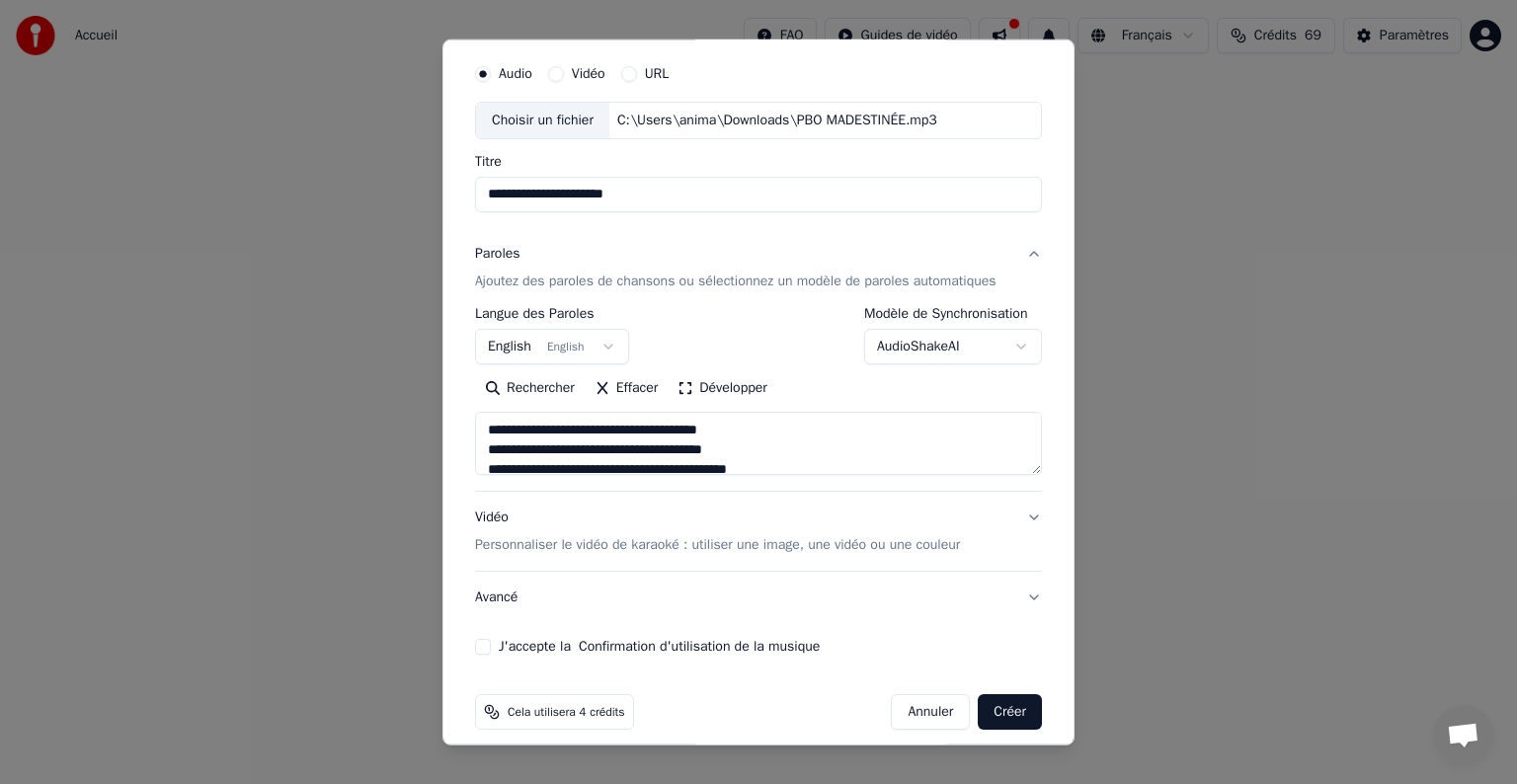 scroll, scrollTop: 75, scrollLeft: 0, axis: vertical 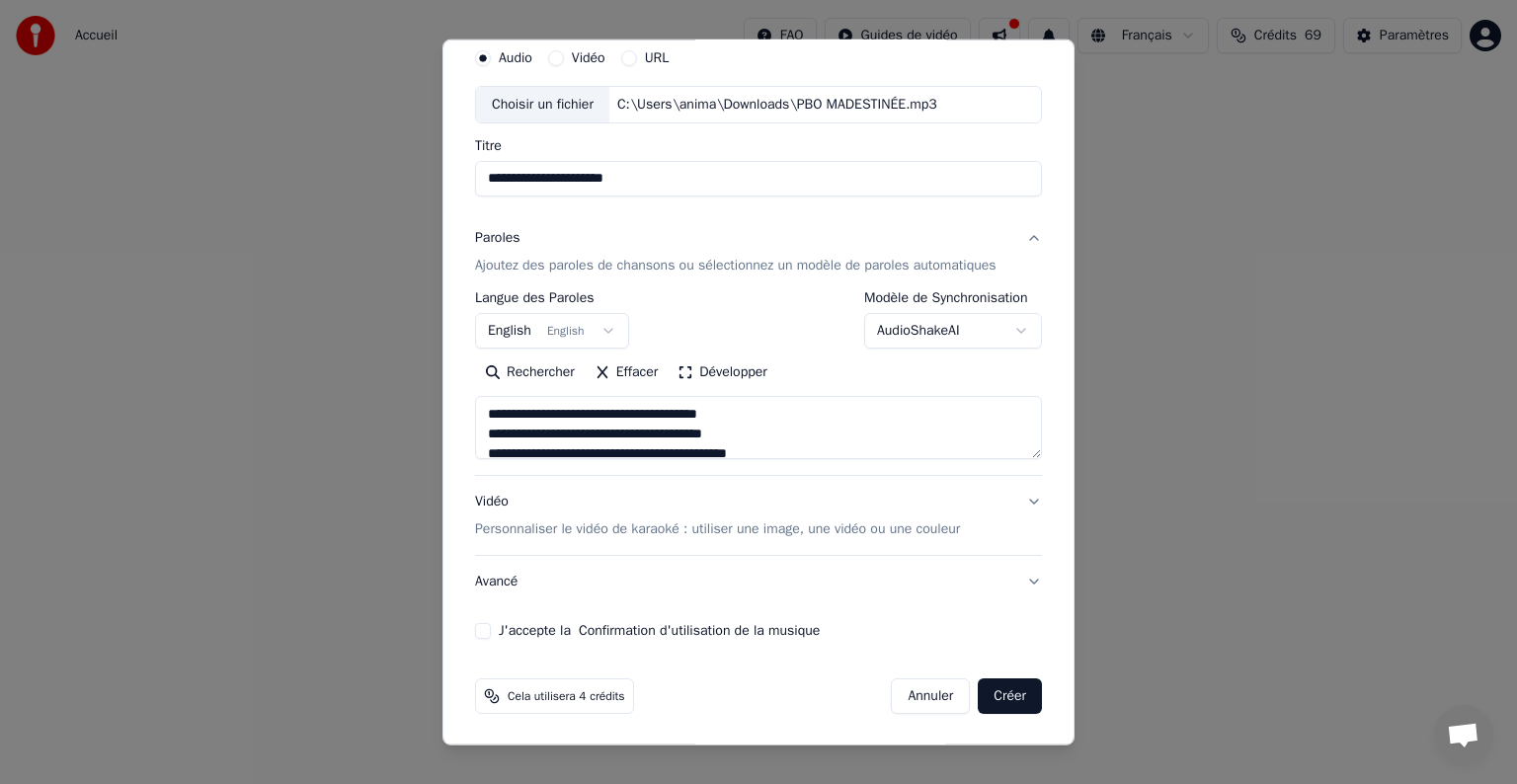 click on "Personnaliser le vidéo de karaoké : utiliser une image, une vidéo ou une couleur" at bounding box center (717, 529) 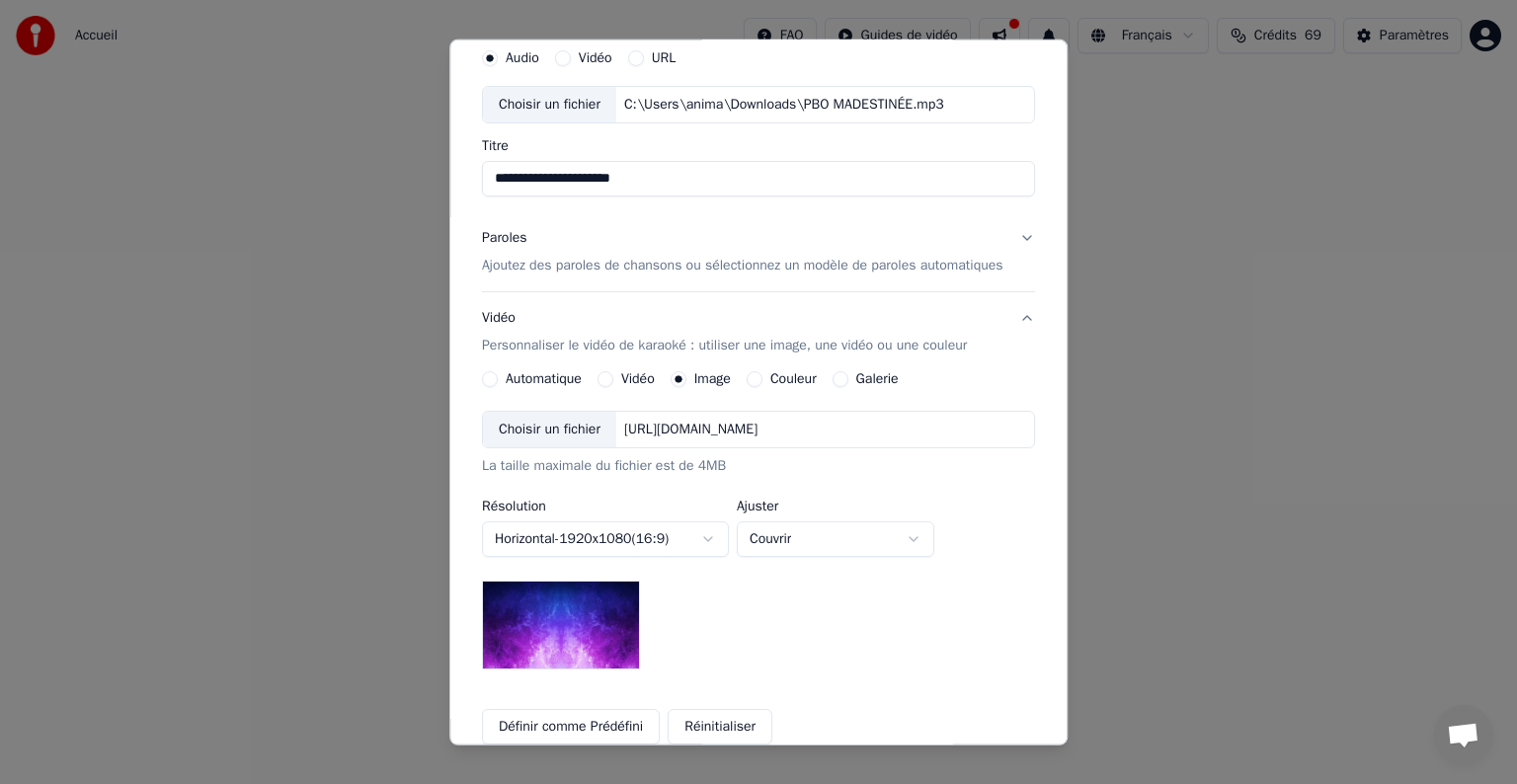 scroll, scrollTop: 174, scrollLeft: 0, axis: vertical 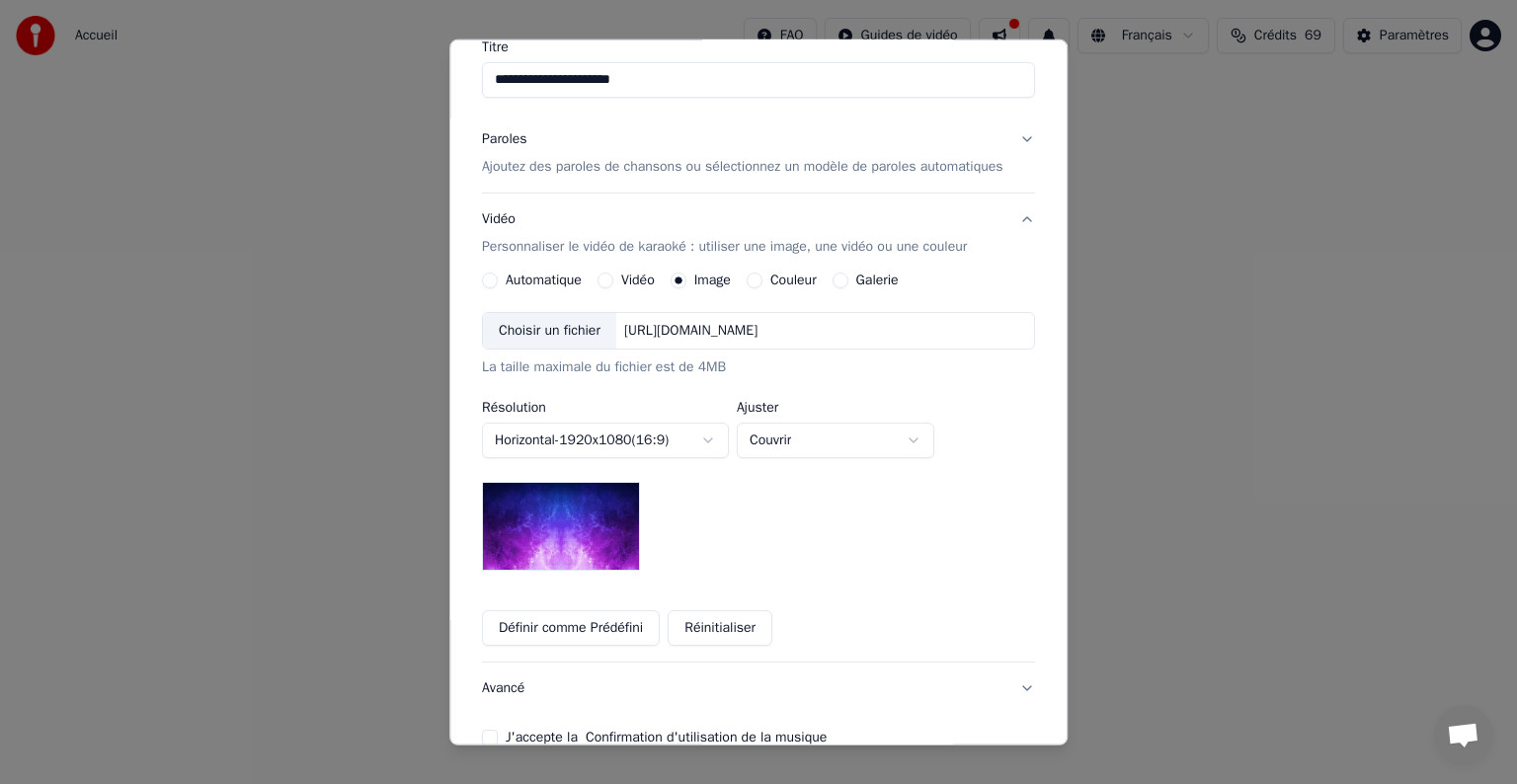 click on "Définir comme Prédéfini" at bounding box center (571, 628) 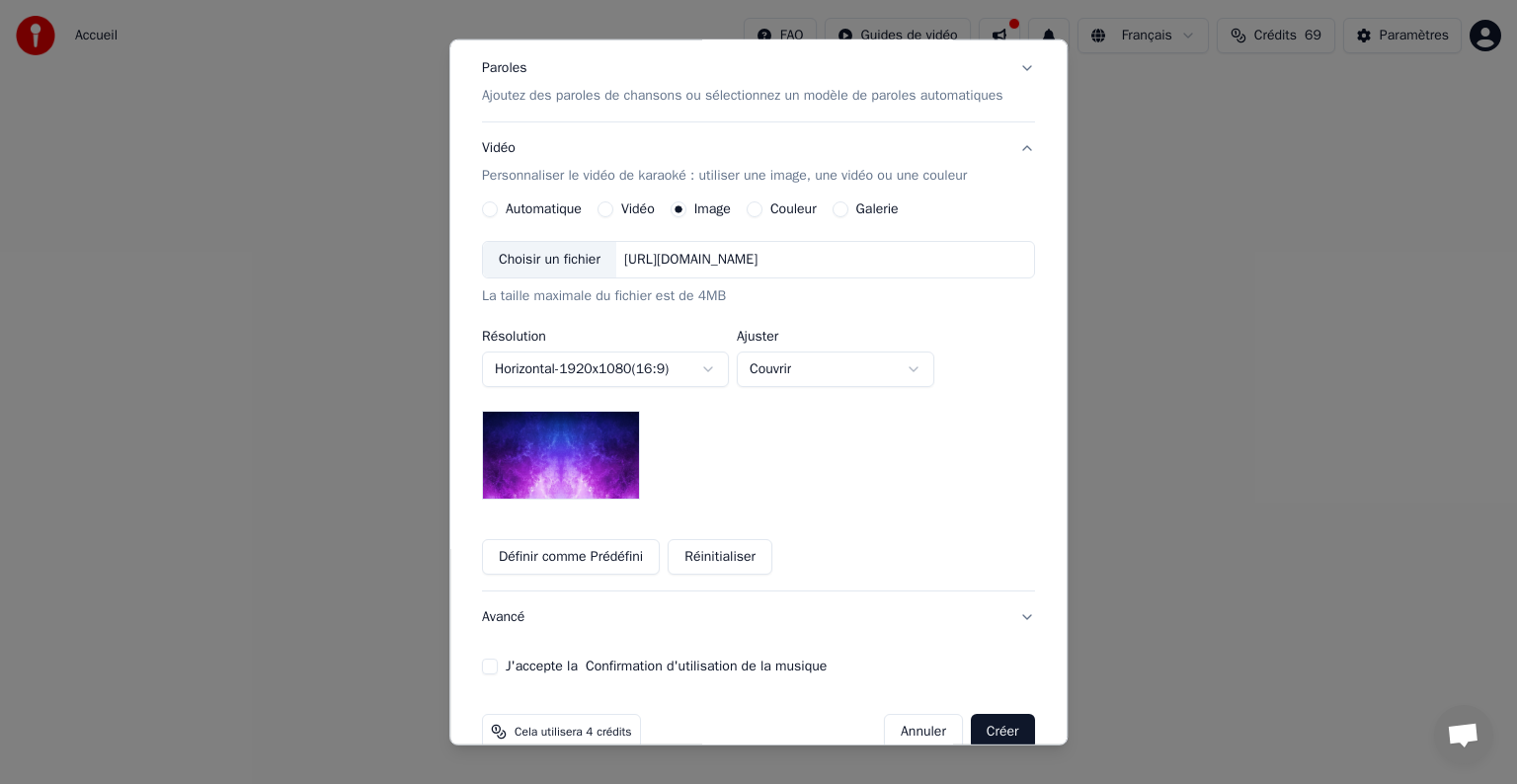 scroll, scrollTop: 273, scrollLeft: 0, axis: vertical 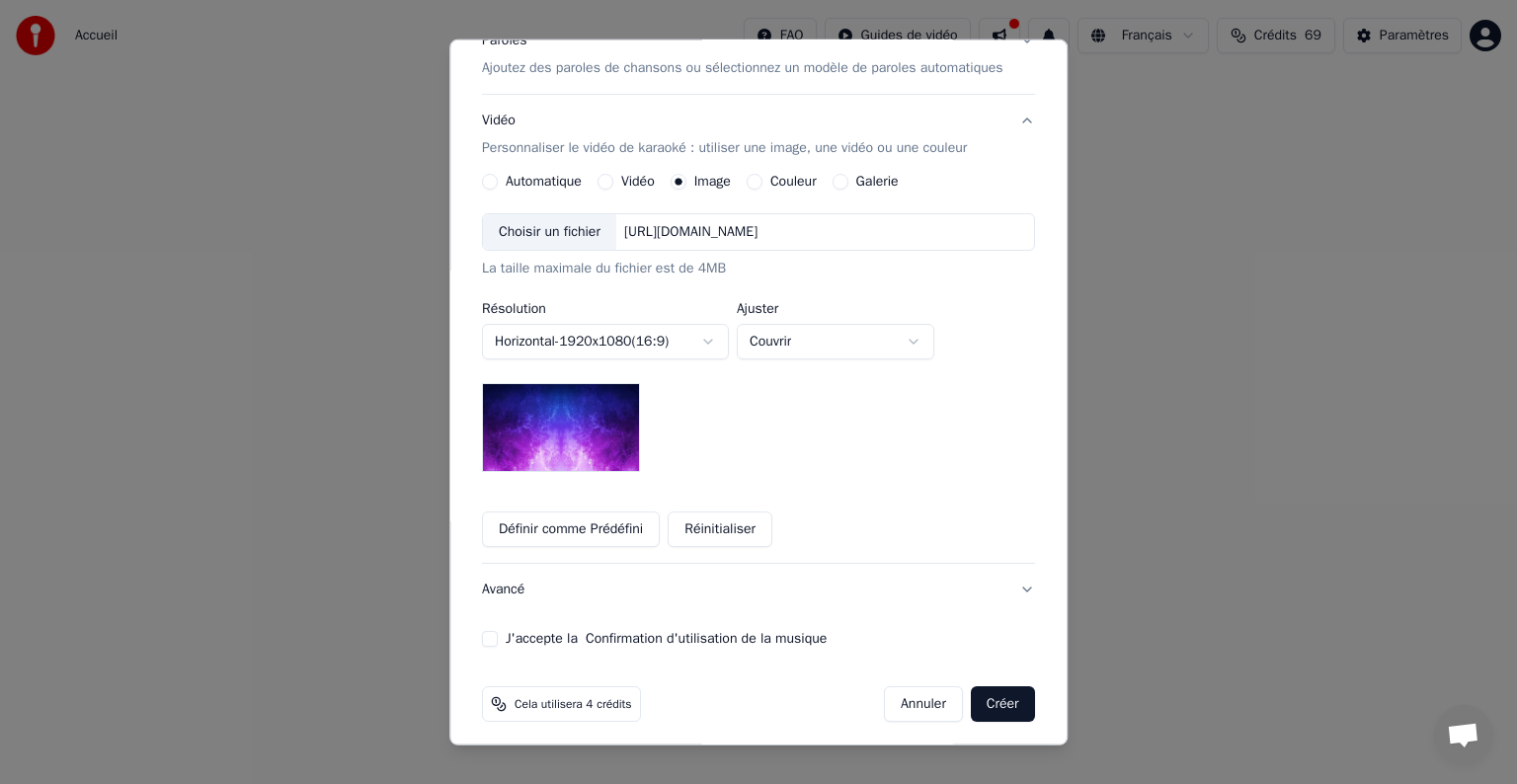 click on "Réinitialiser" at bounding box center [720, 529] 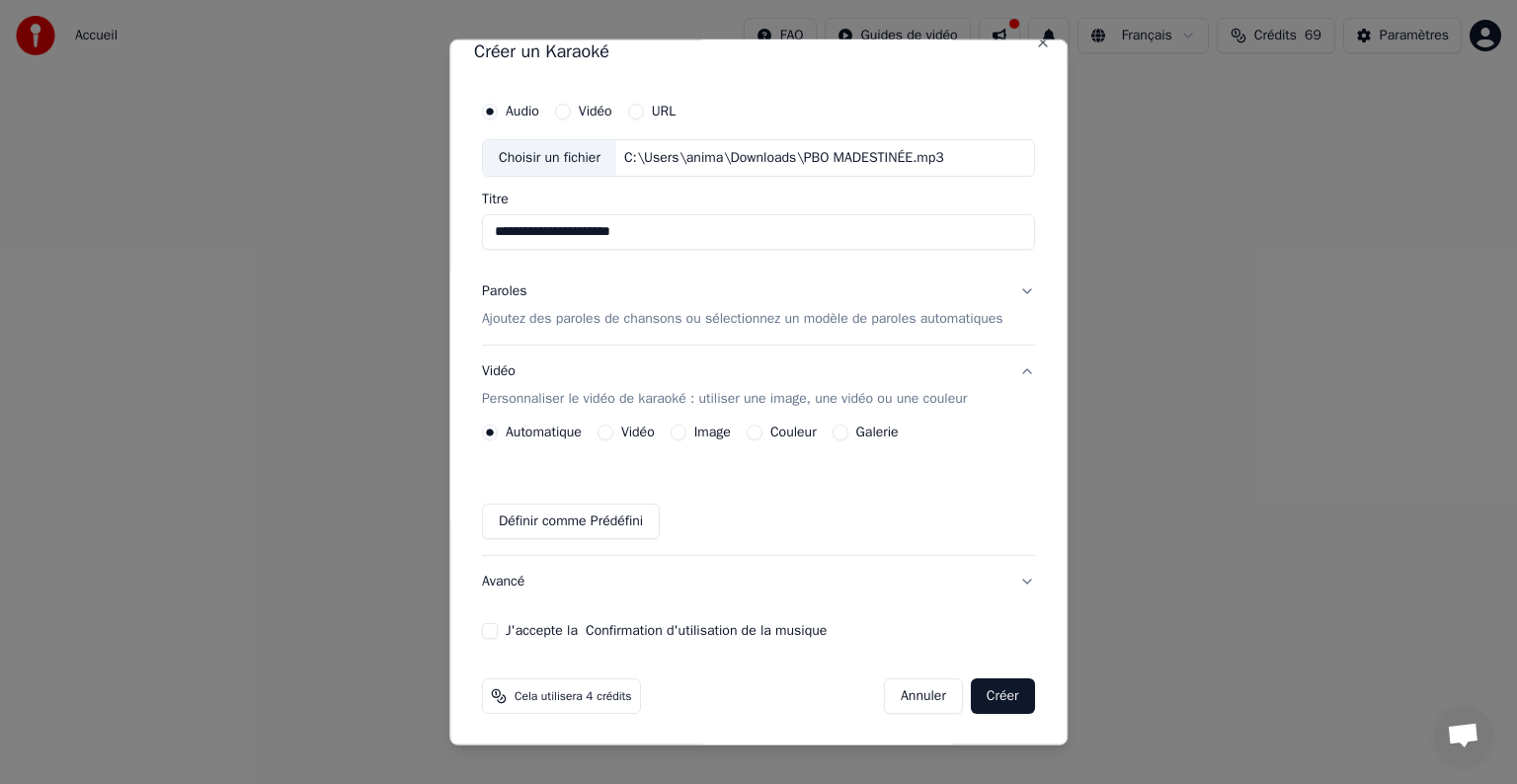click on "Couleur" at bounding box center [755, 432] 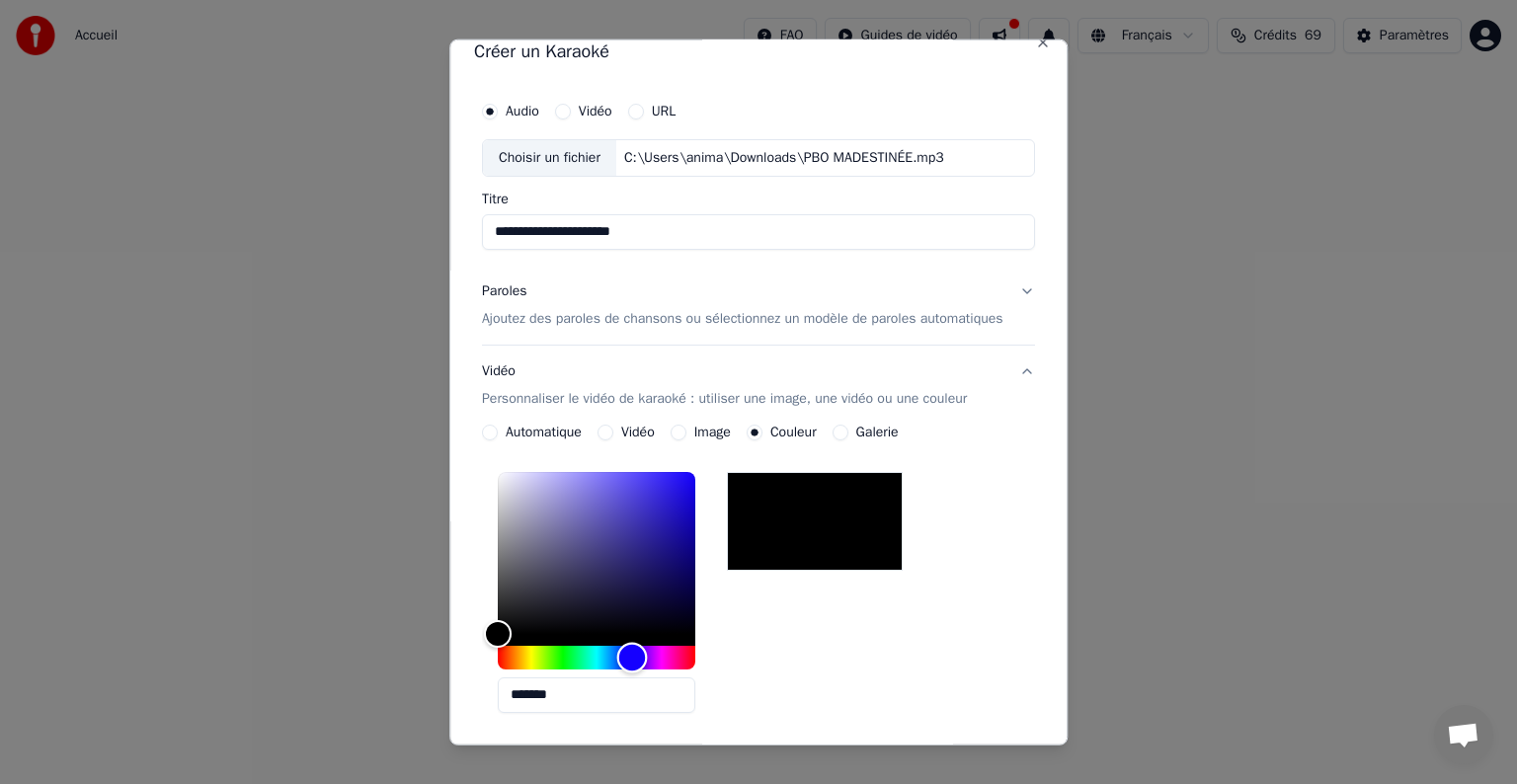 click at bounding box center (597, 658) 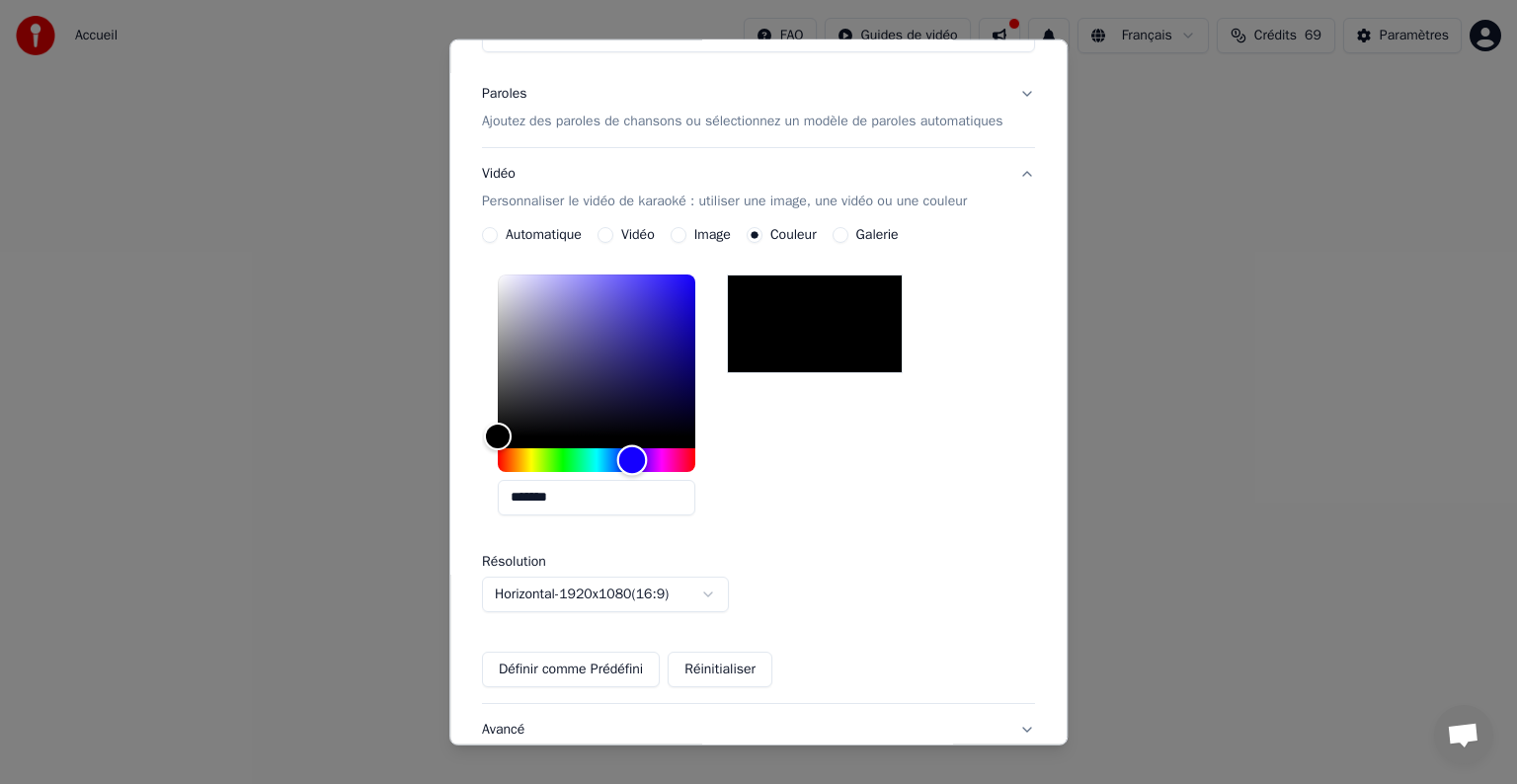 scroll, scrollTop: 318, scrollLeft: 0, axis: vertical 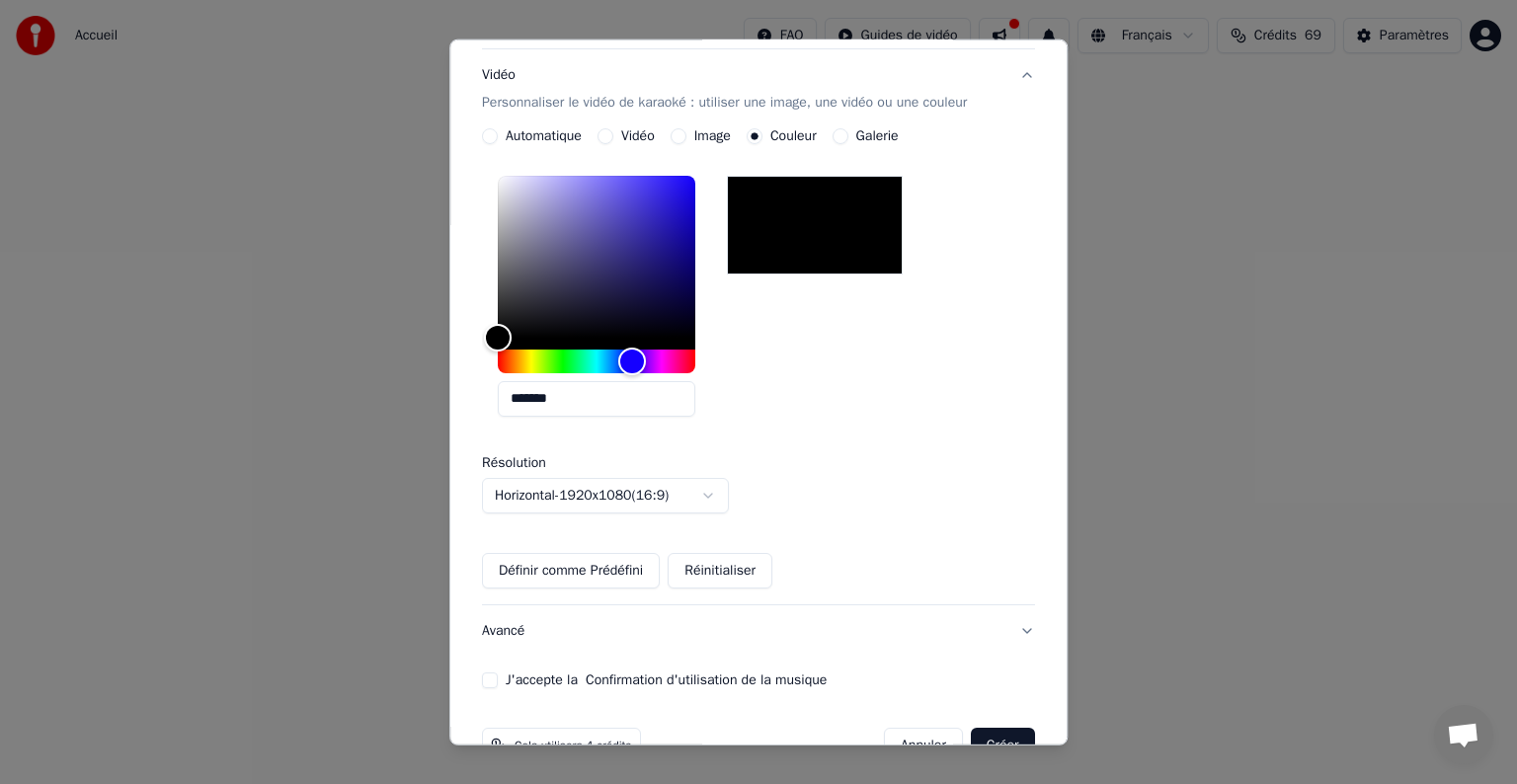 click on "Définir comme Prédéfini" at bounding box center (571, 571) 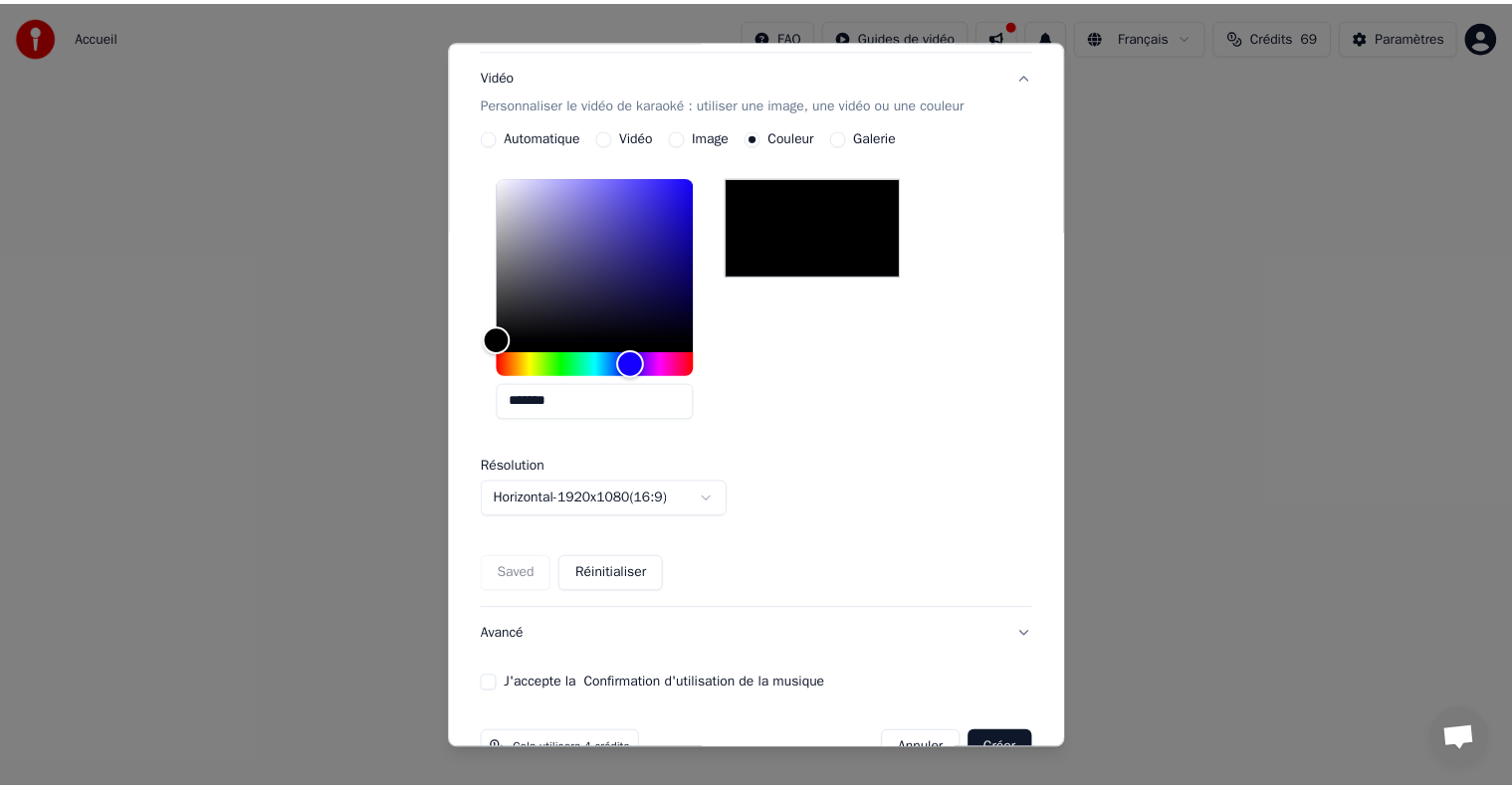scroll, scrollTop: 370, scrollLeft: 0, axis: vertical 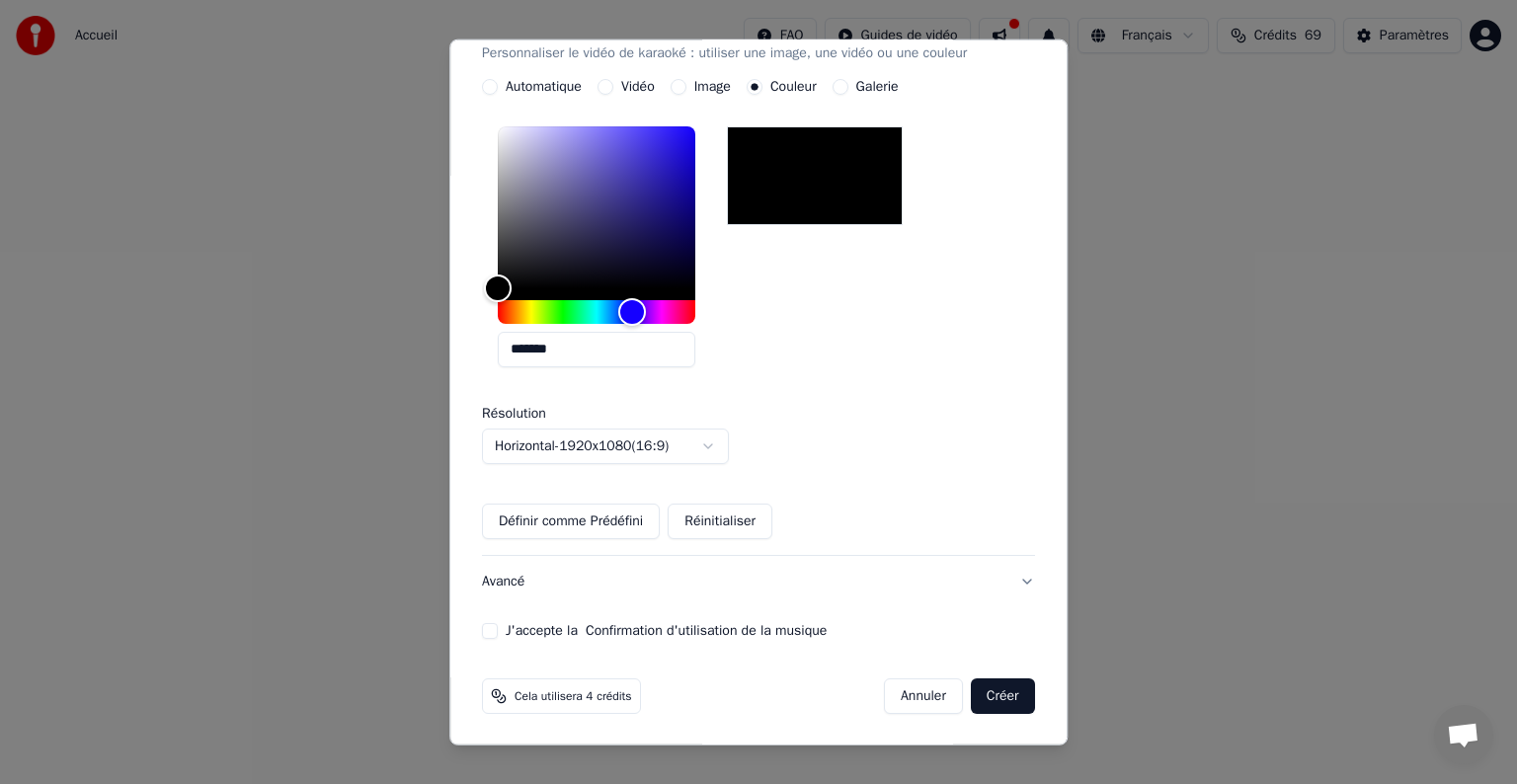 click on "Créer" at bounding box center [1002, 696] 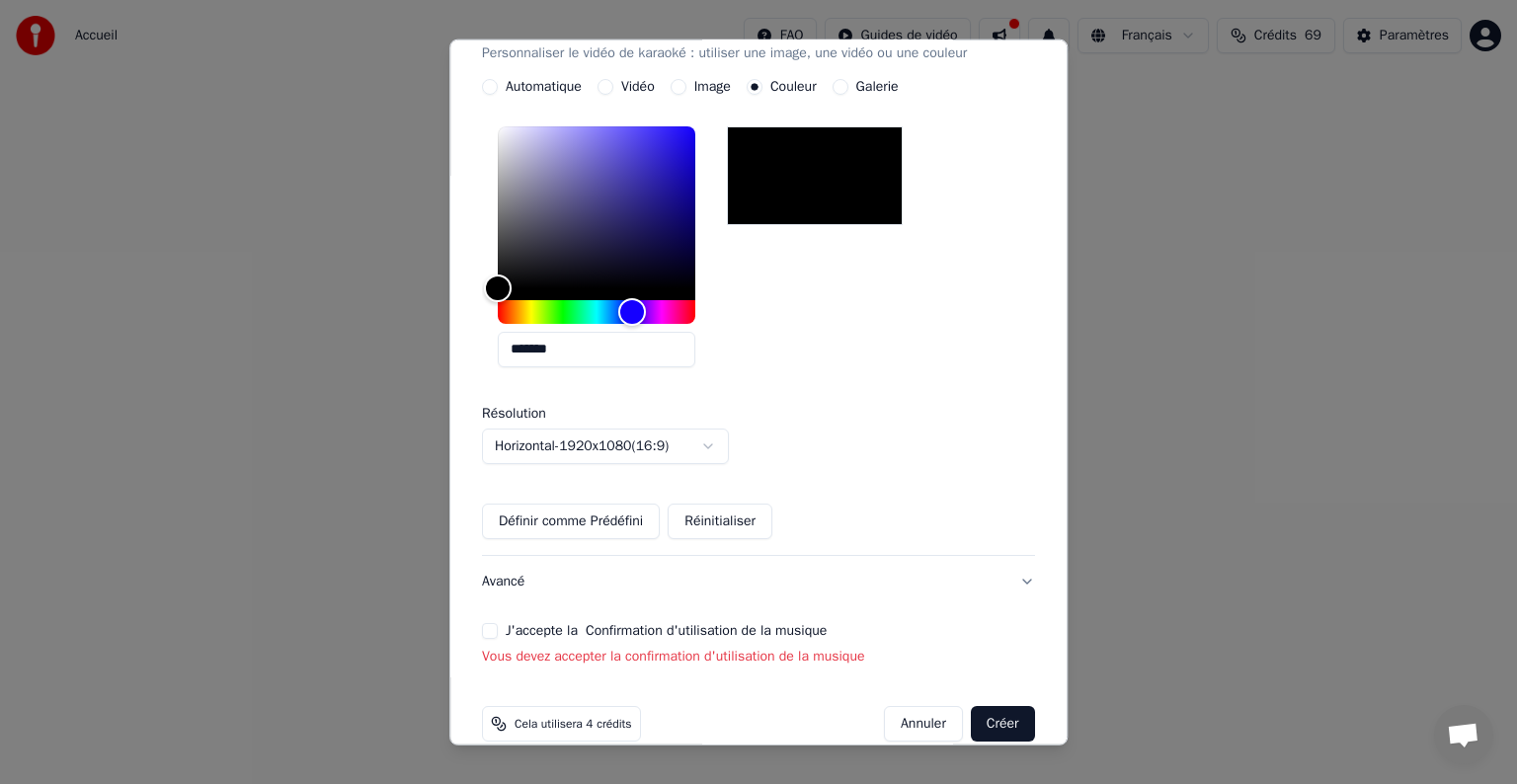 click on "J'accepte la   Confirmation d'utilisation de la musique" at bounding box center [490, 631] 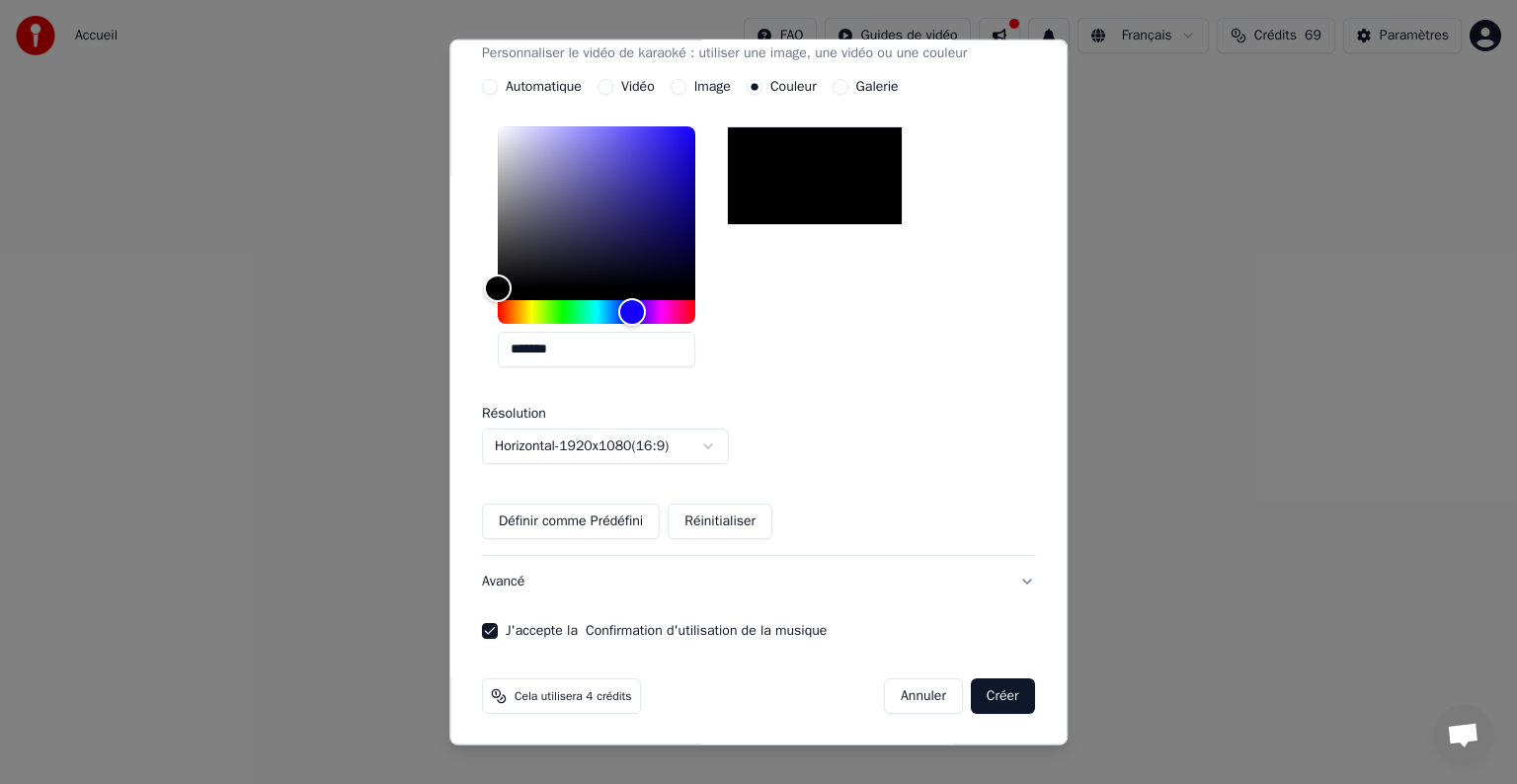 click on "Créer" at bounding box center (1002, 696) 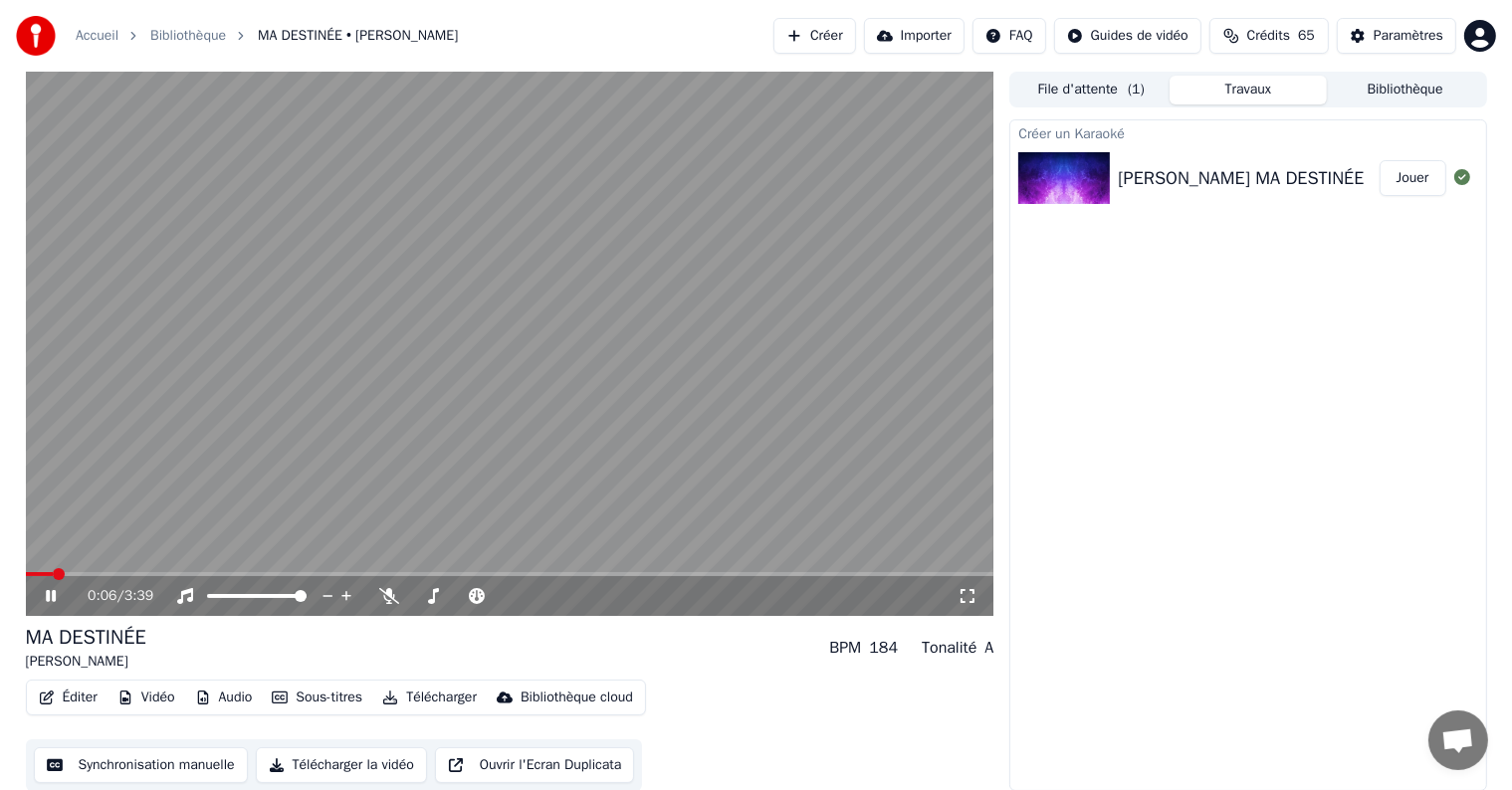 click 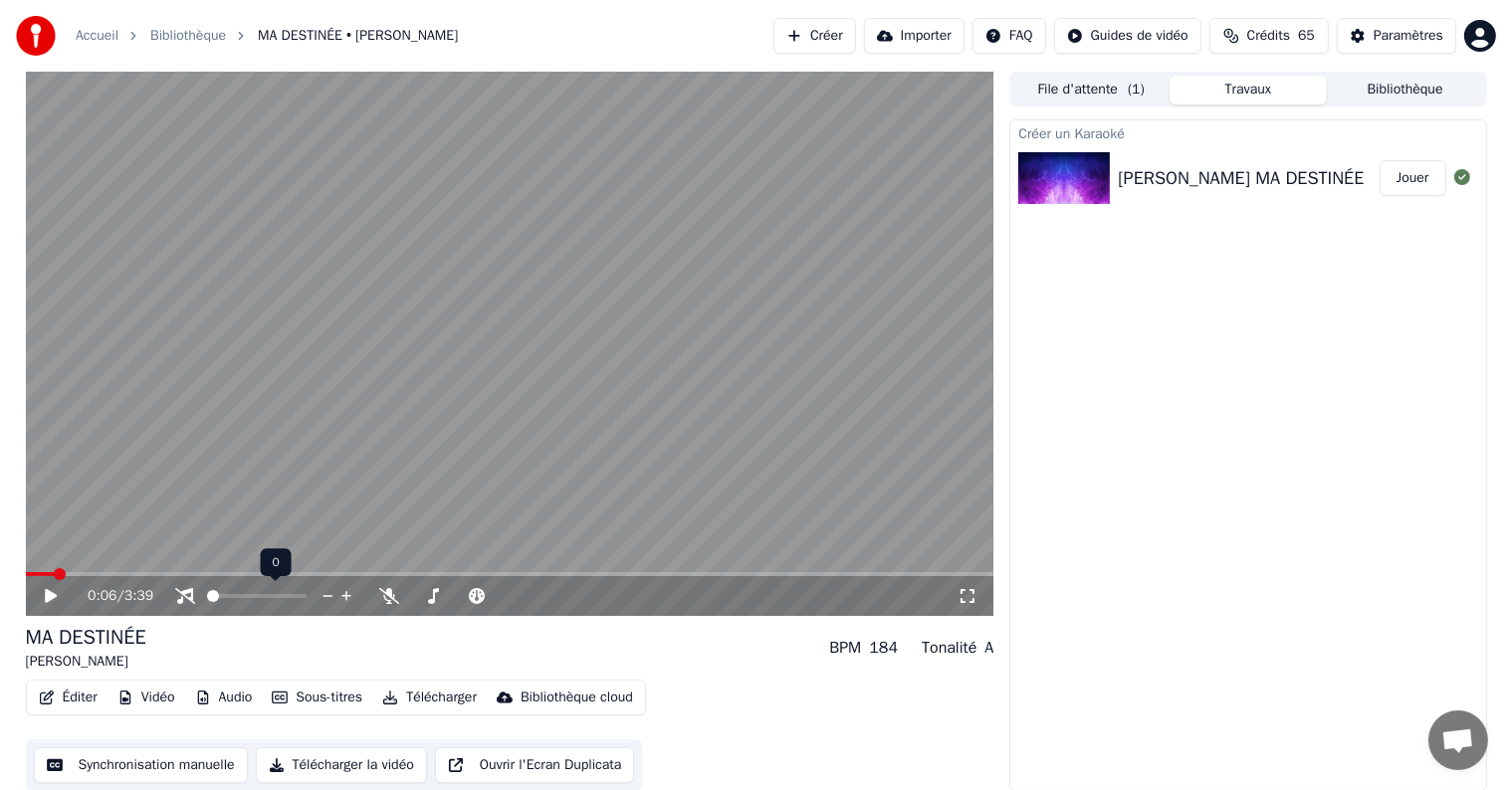click at bounding box center [207, 596] 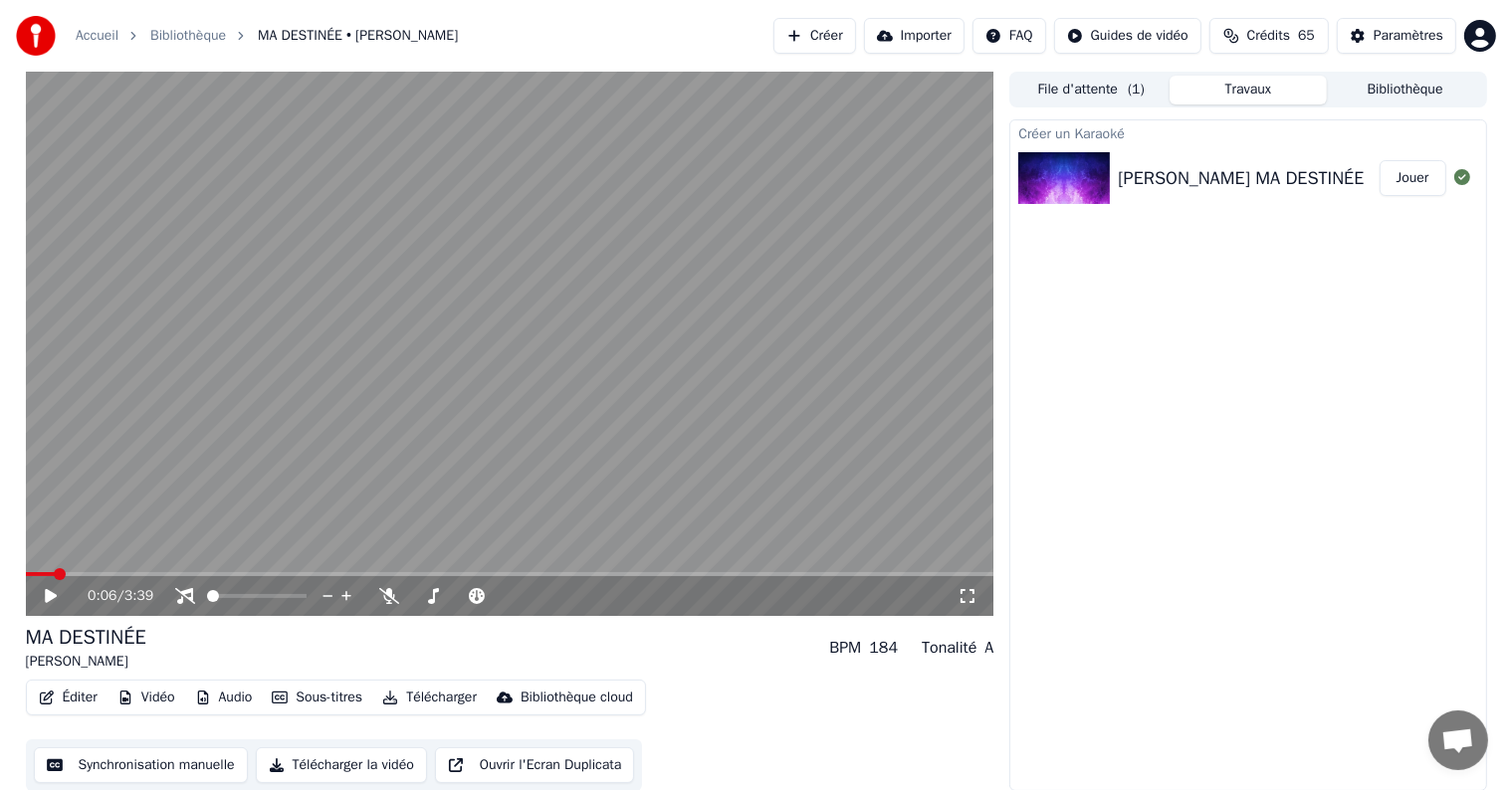 click 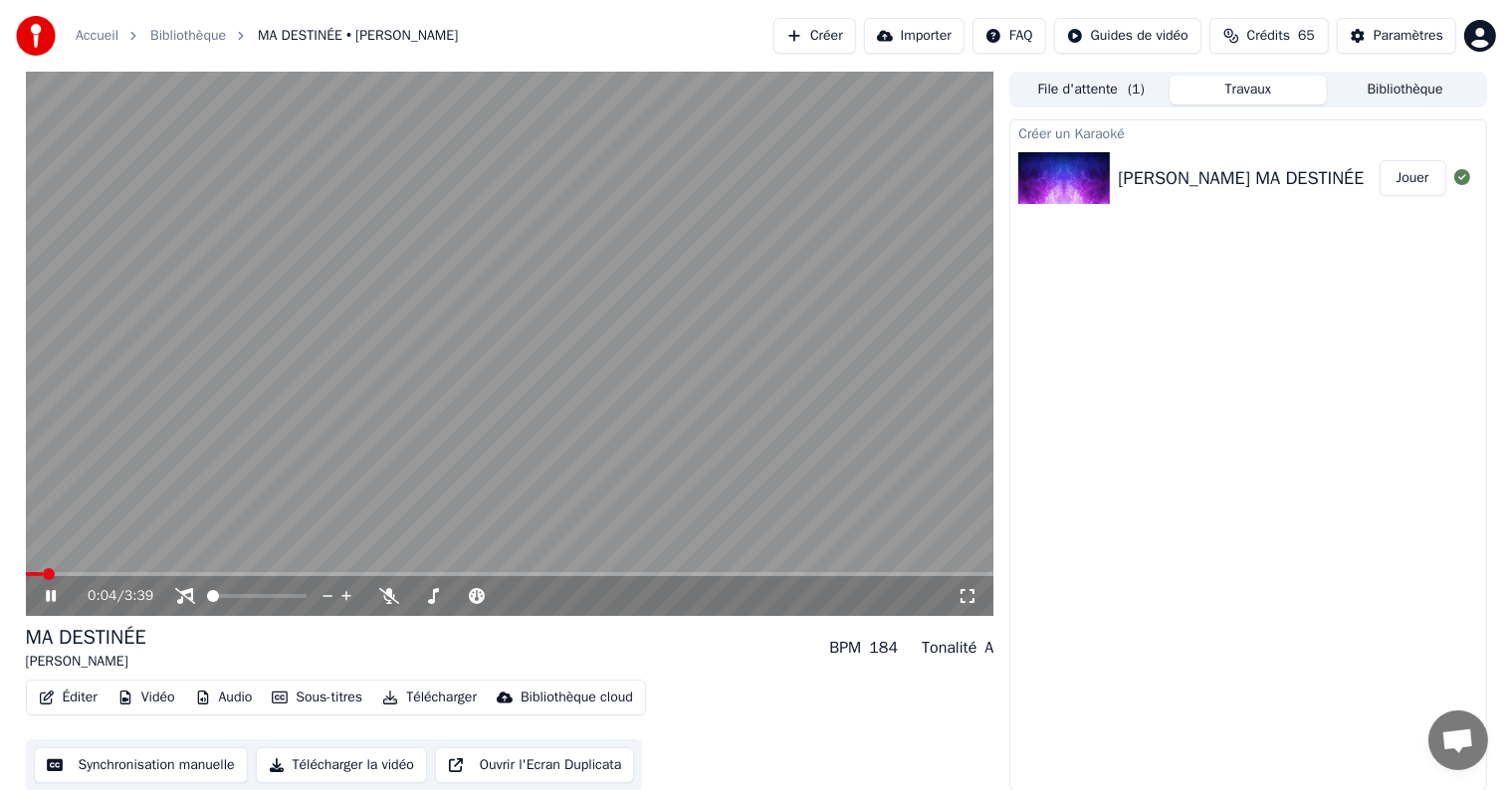 click at bounding box center (35, 574) 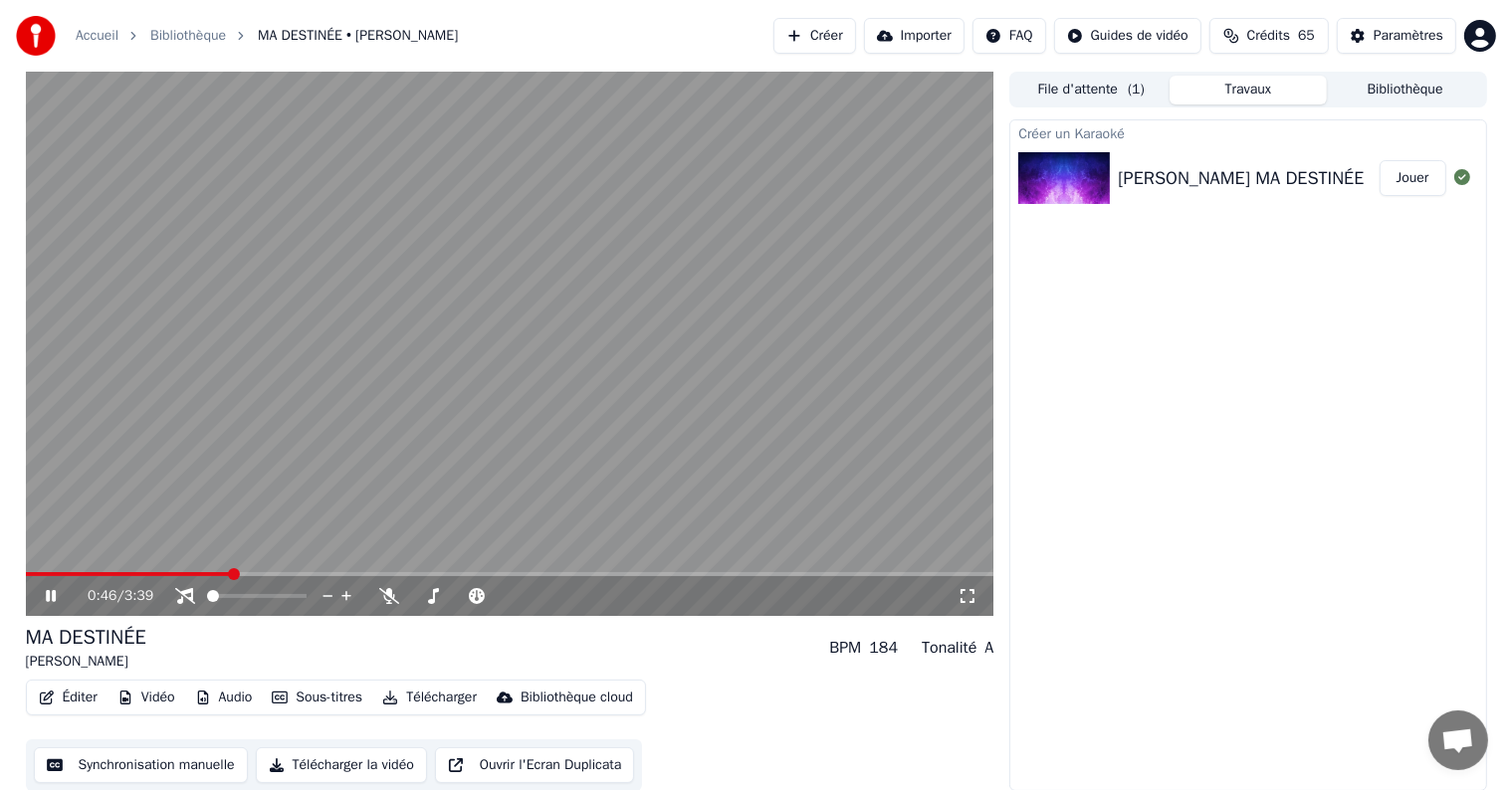 click at bounding box center (128, 574) 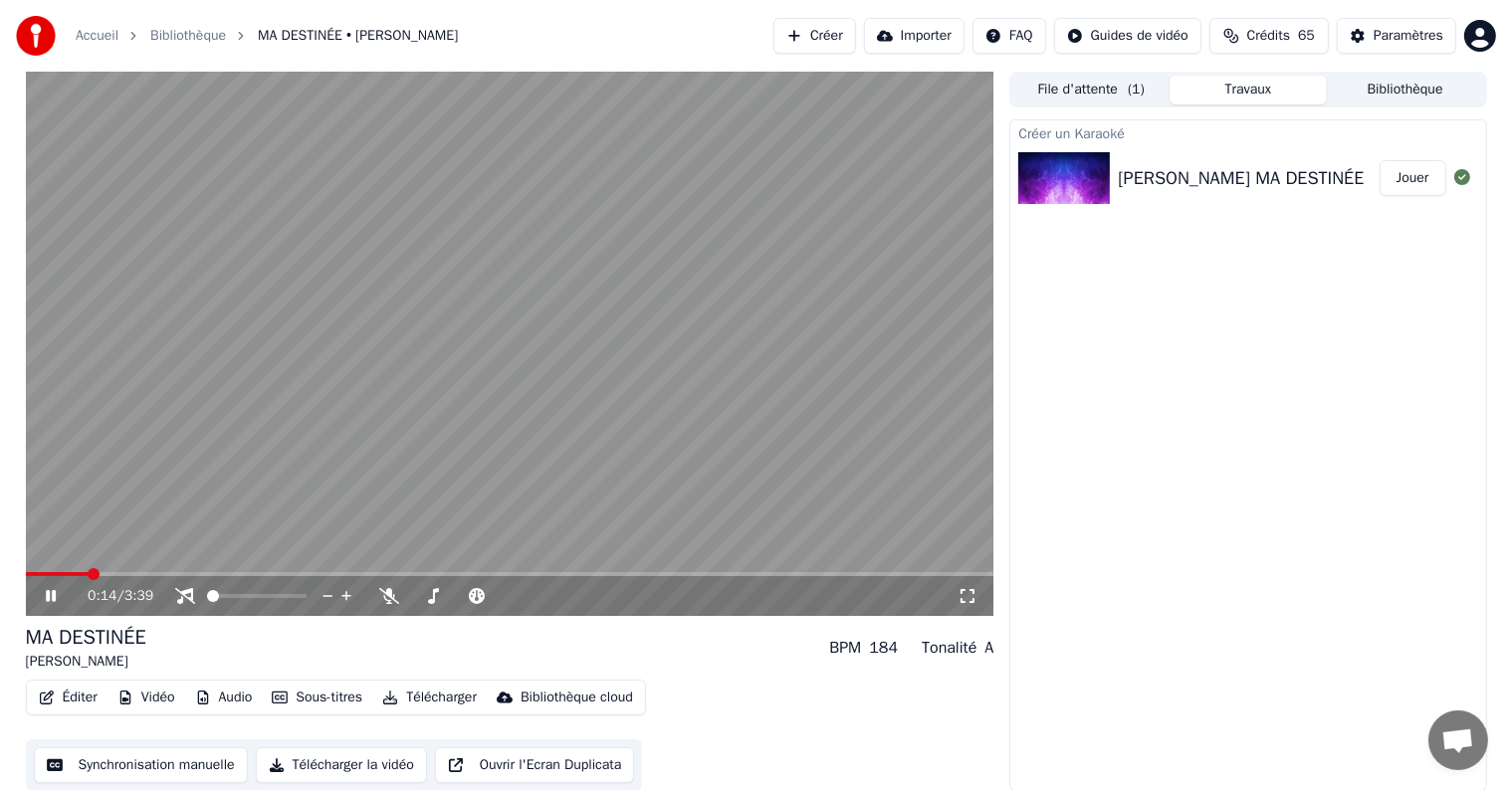 click at bounding box center (94, 574) 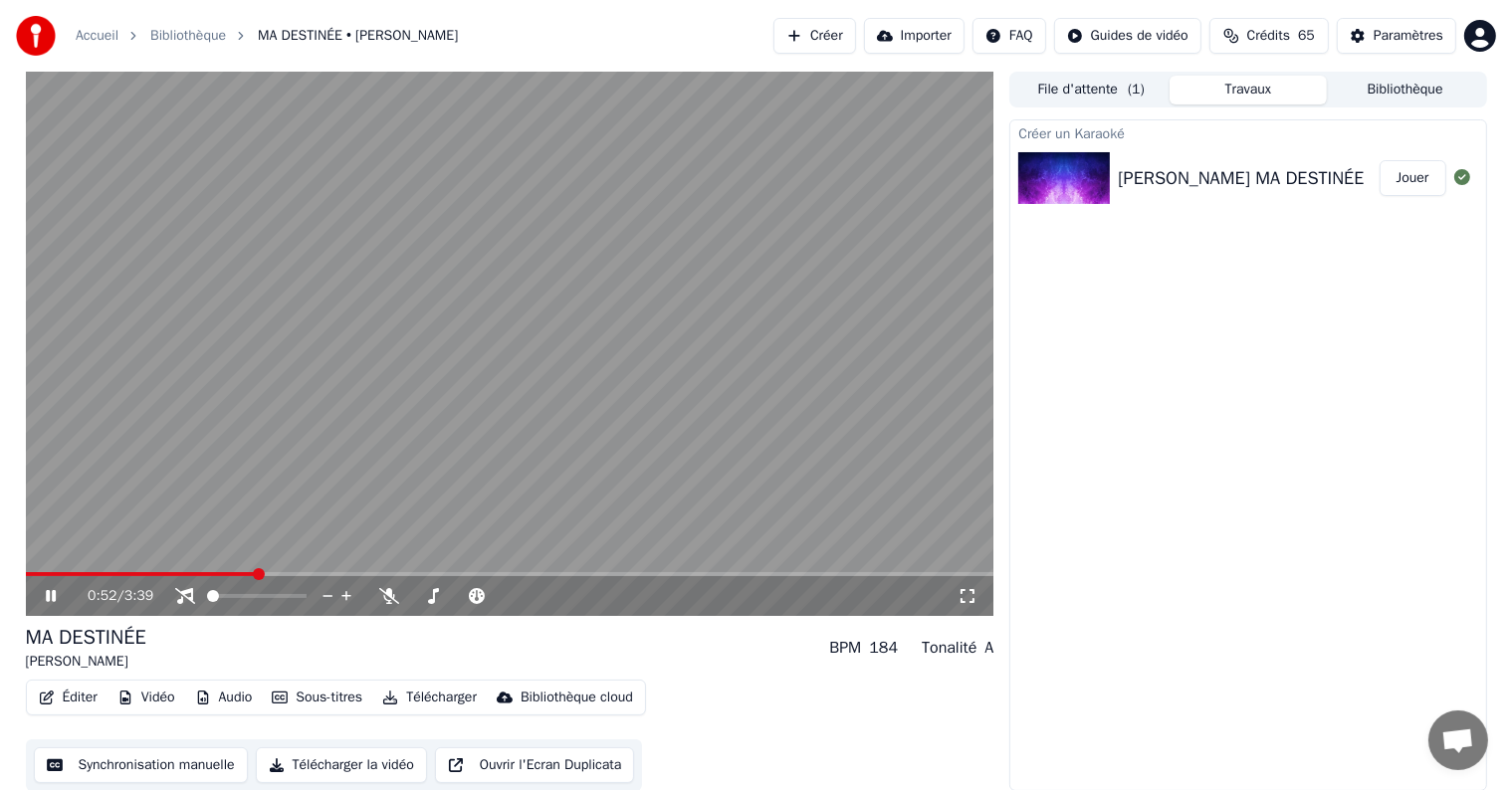 click on "Créer un Karaoké [PERSON_NAME] MA DESTINÉE Jouer" at bounding box center [1247, 455] 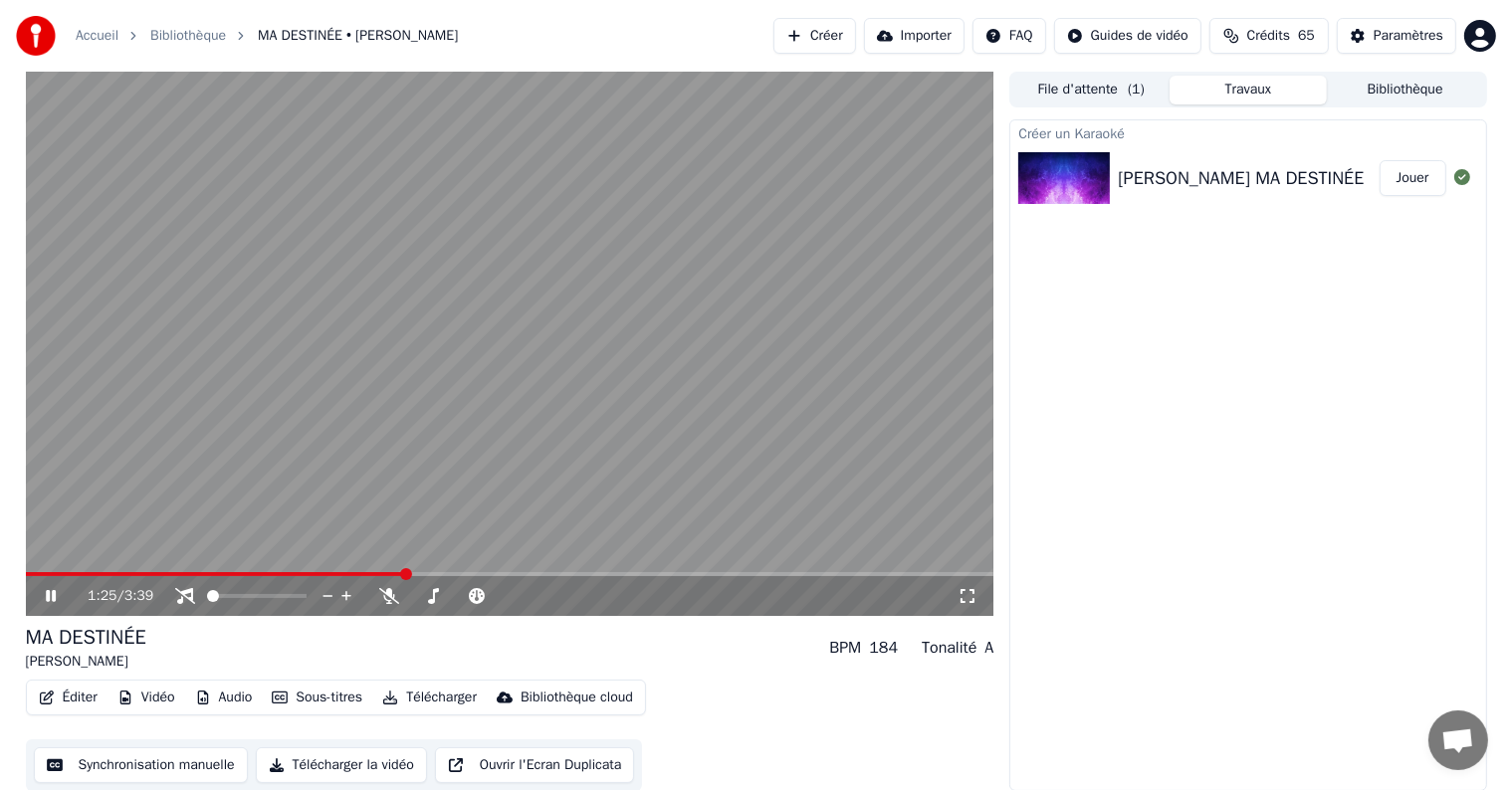 click at bounding box center (215, 574) 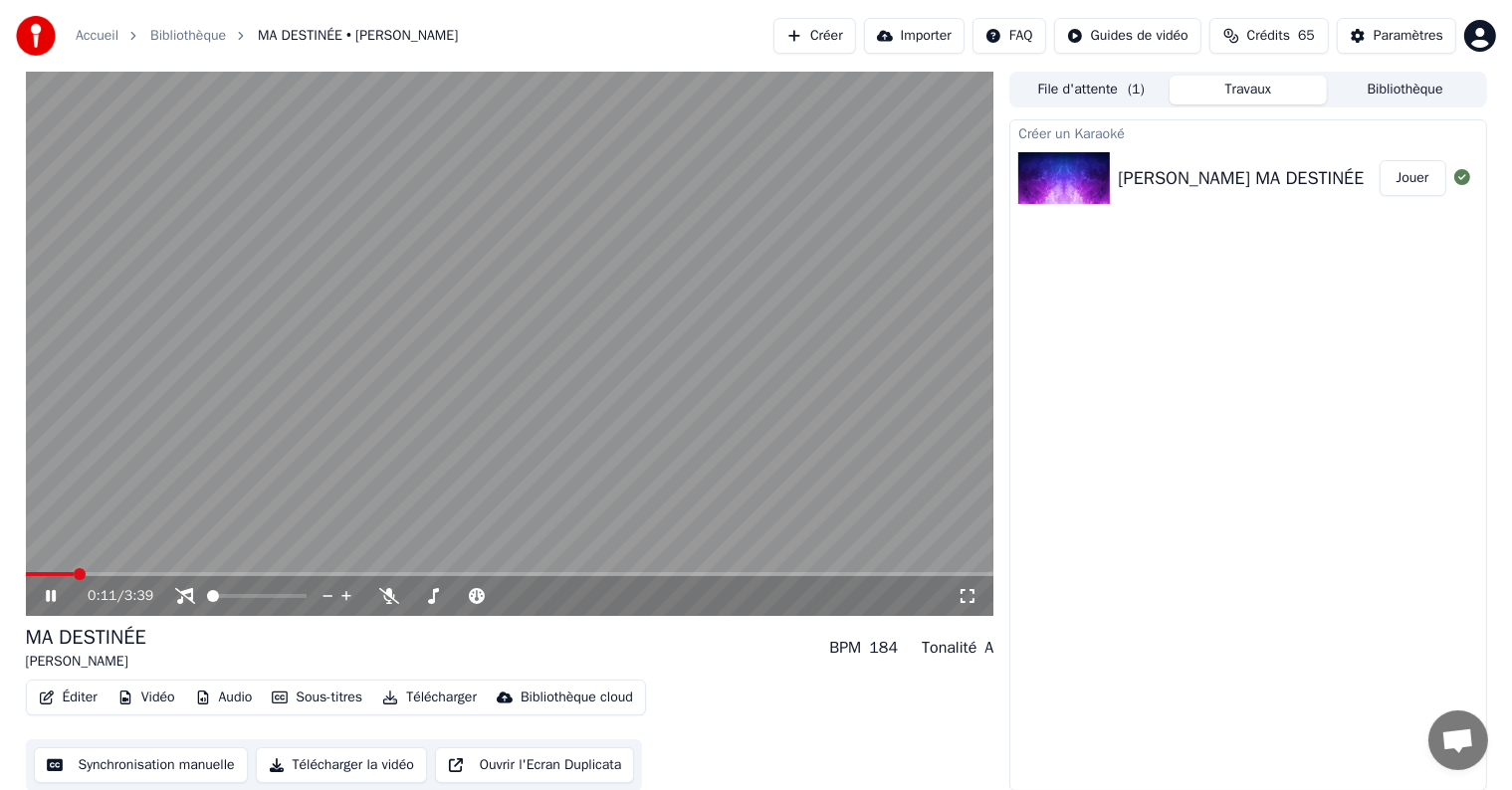 click at bounding box center [510, 574] 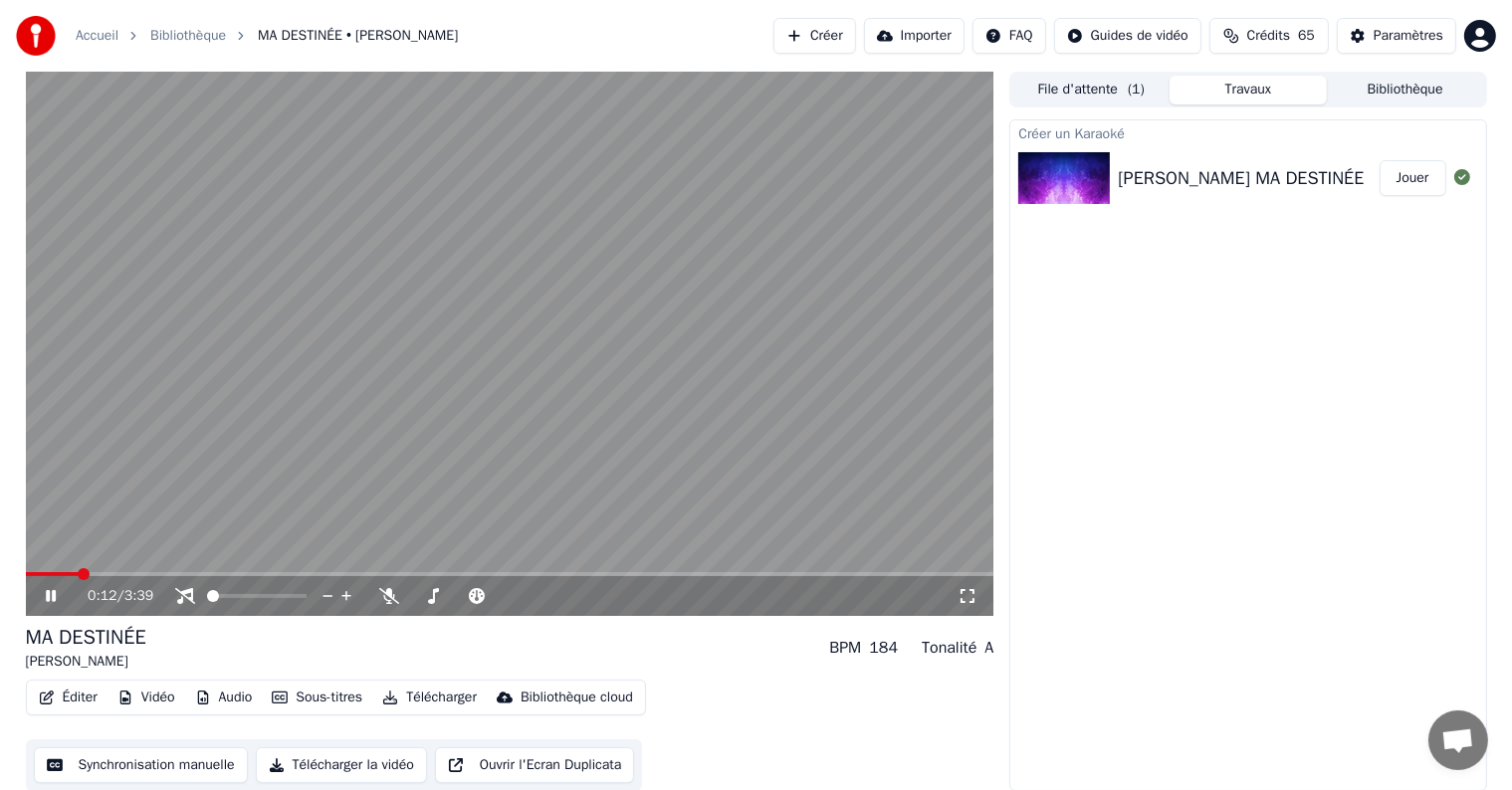 click on "0:12  /  3:39" at bounding box center [510, 596] 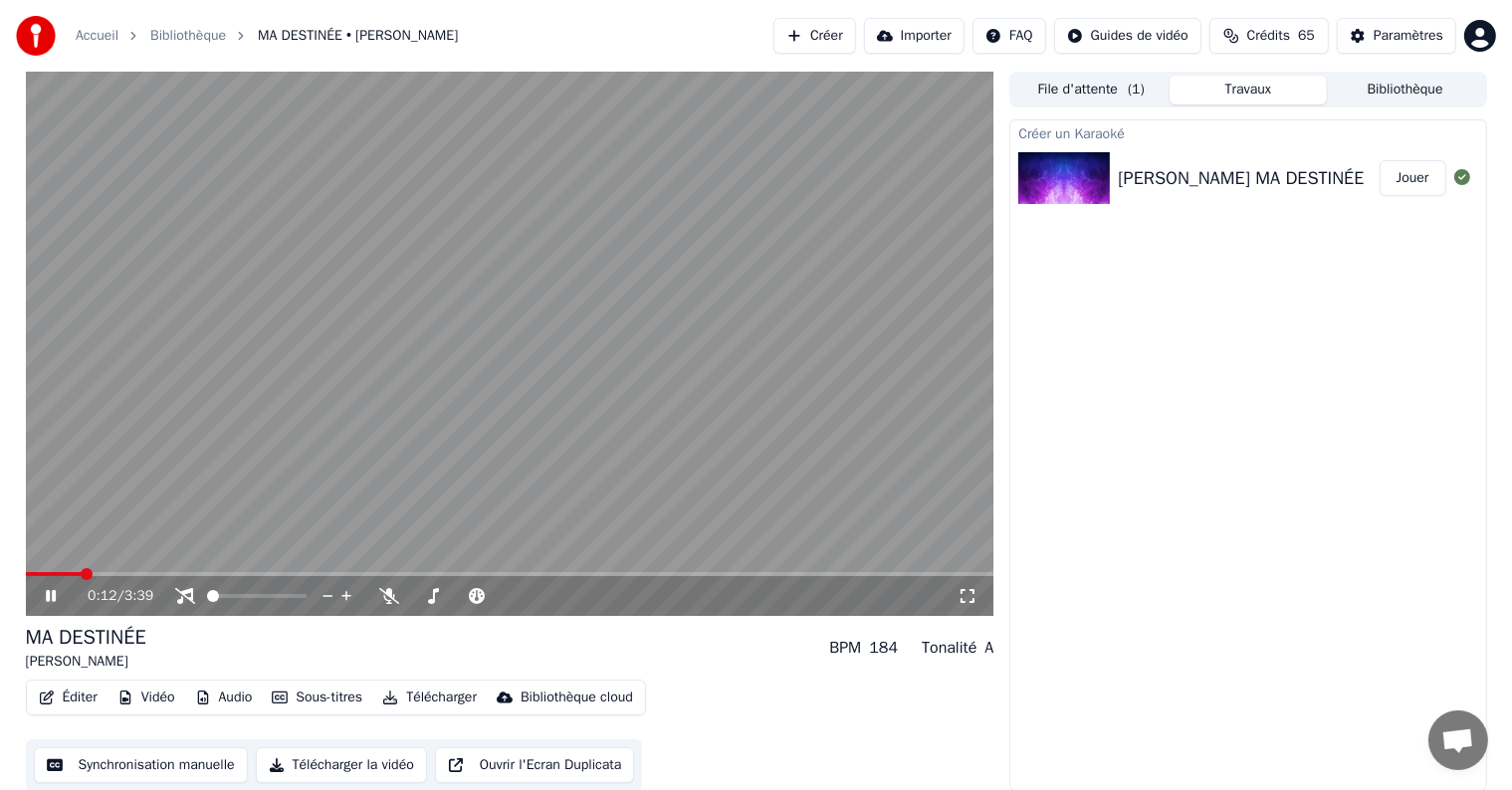 click at bounding box center (87, 574) 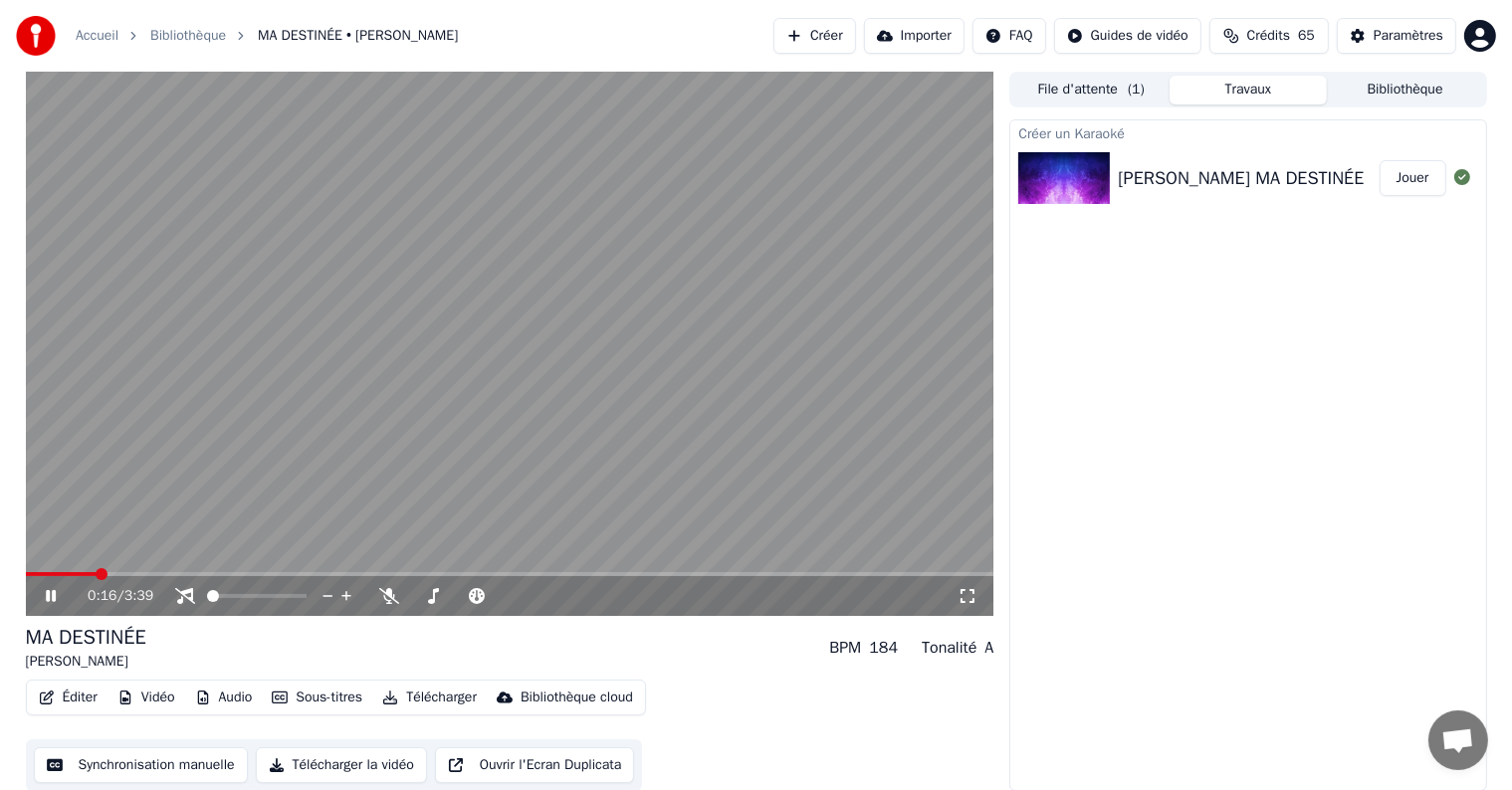click at bounding box center (102, 574) 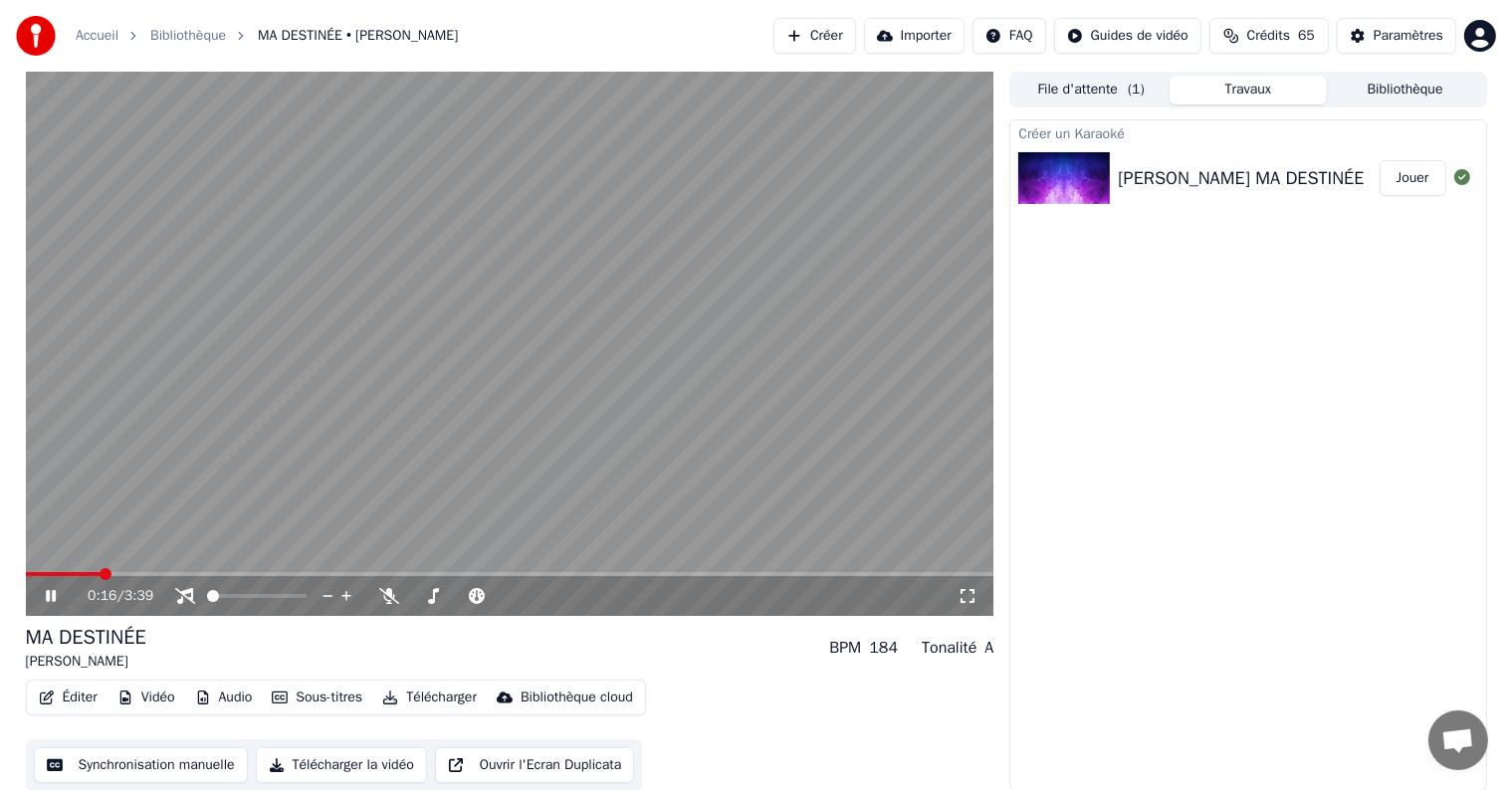 click at bounding box center (106, 574) 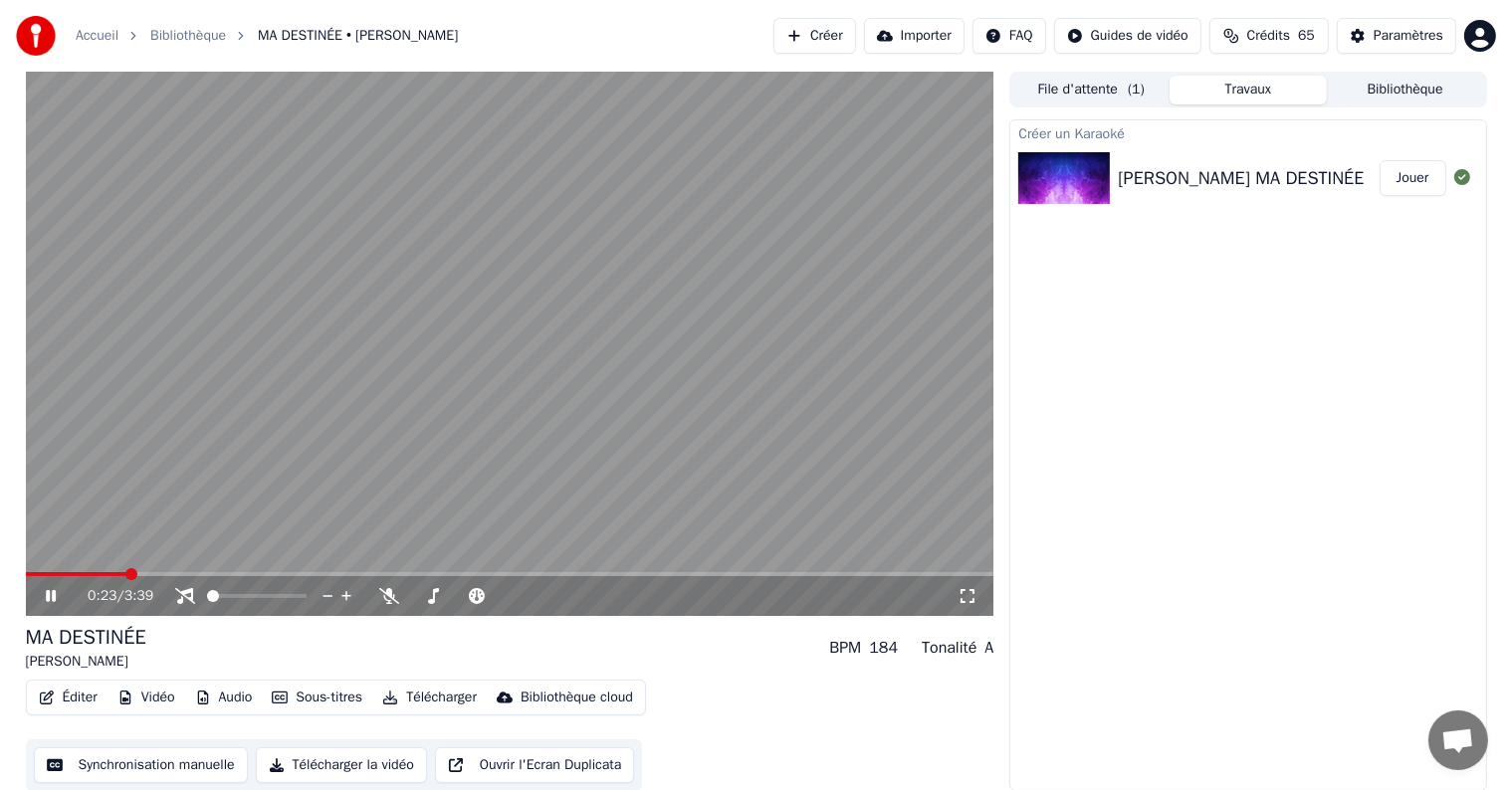 click at bounding box center (510, 574) 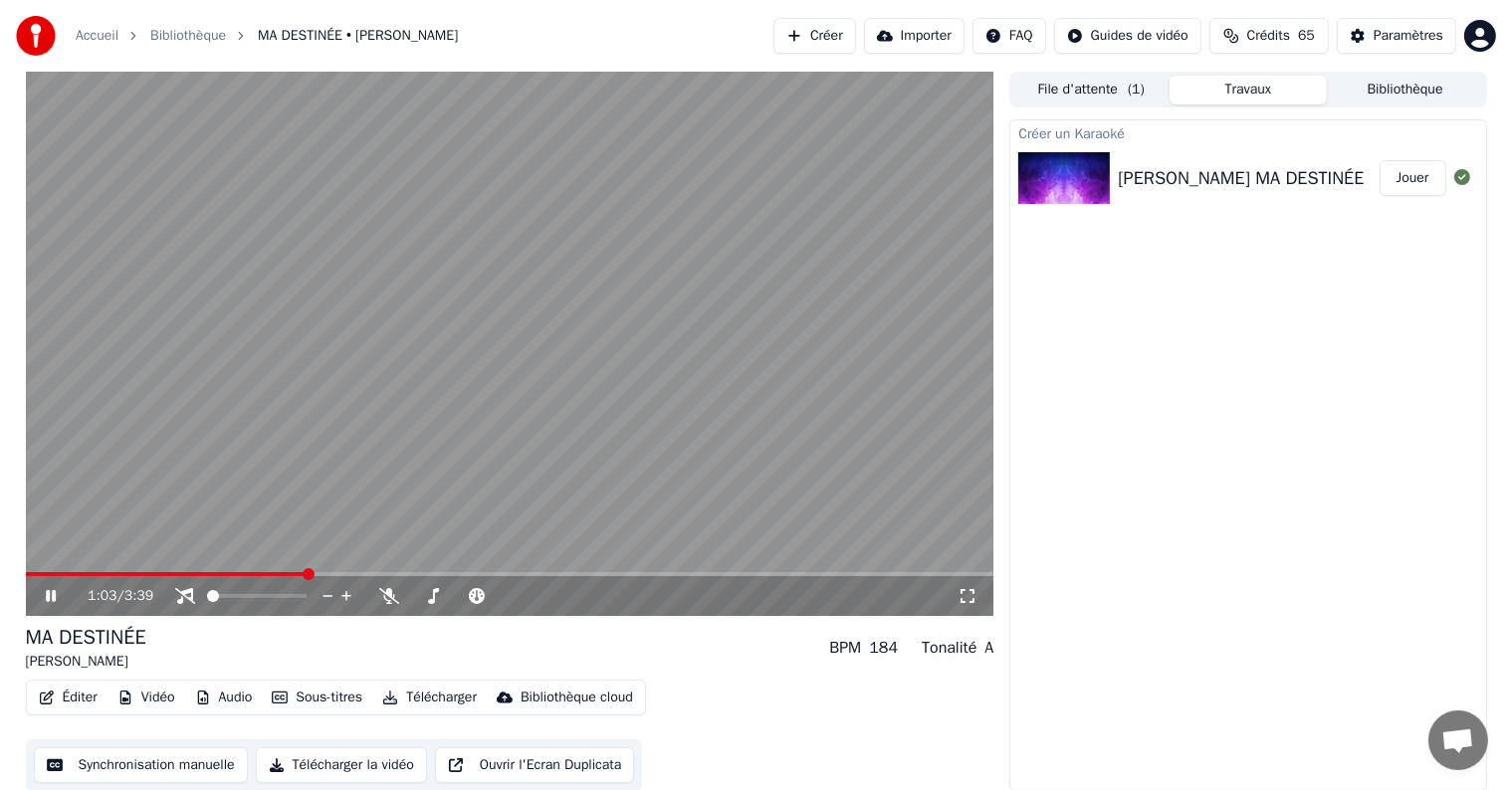 click on "Télécharger" at bounding box center [429, 697] 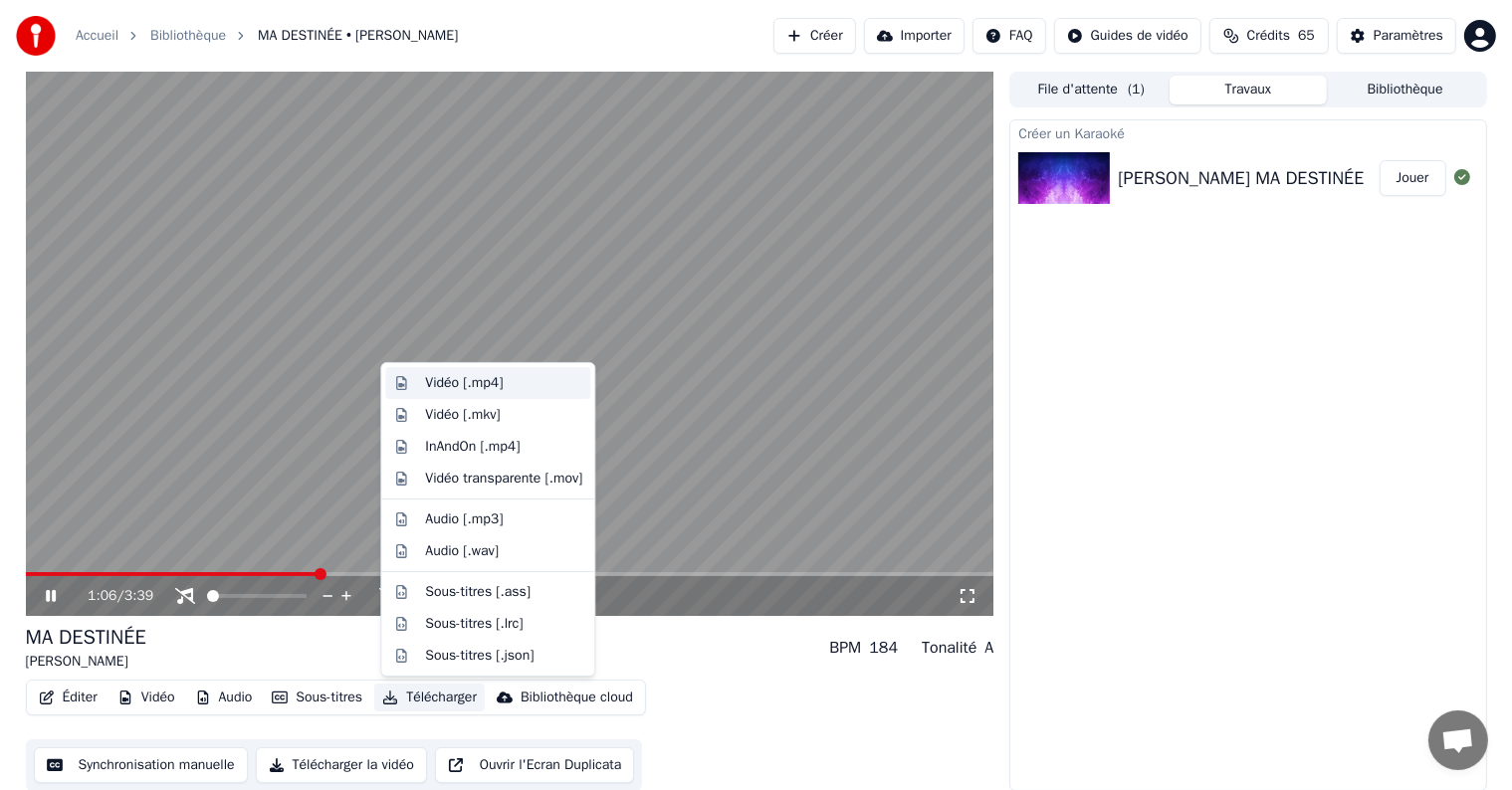 click on "Vidéo [.mp4]" at bounding box center [464, 383] 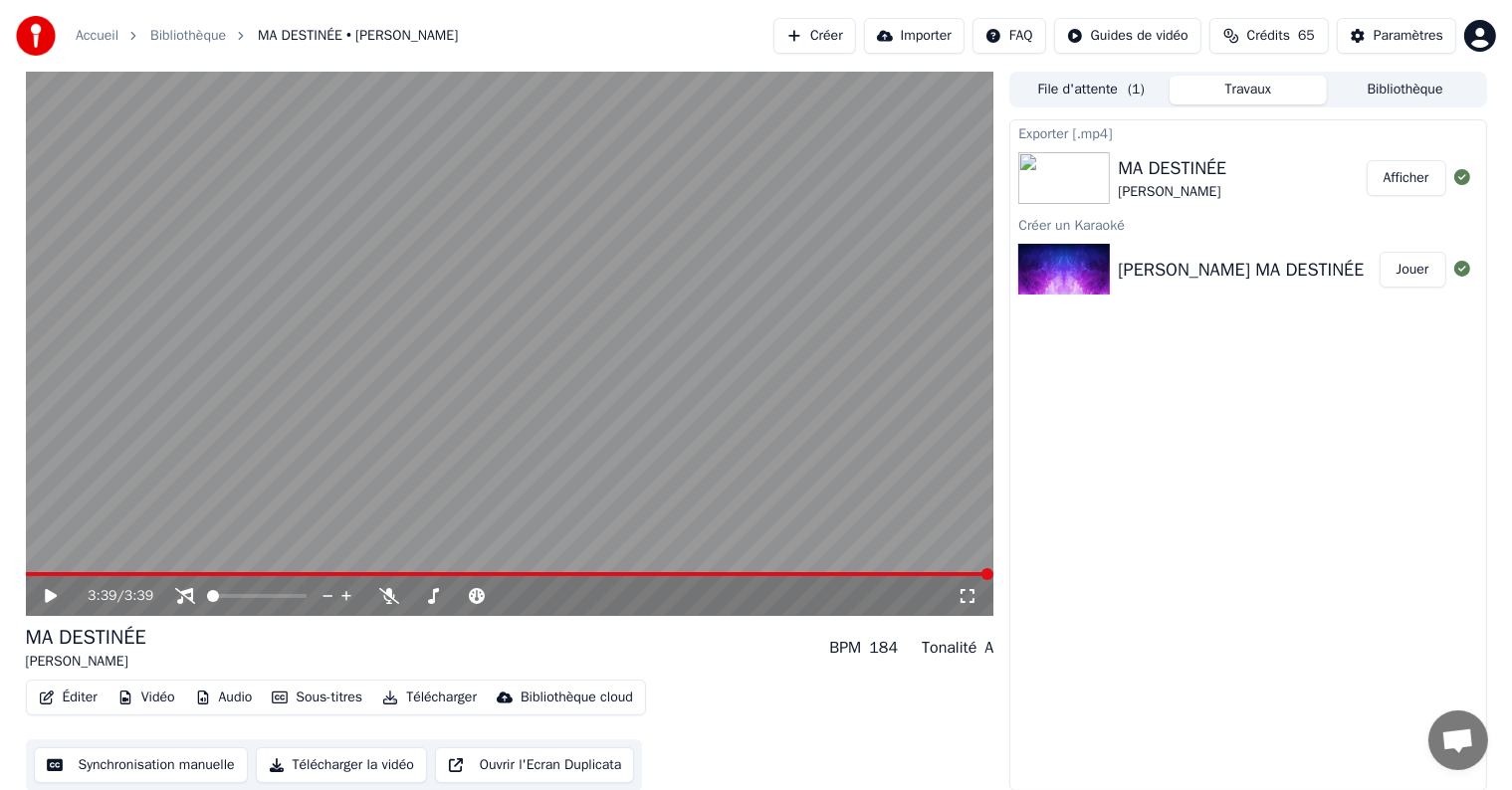 click on "Afficher" at bounding box center [1406, 178] 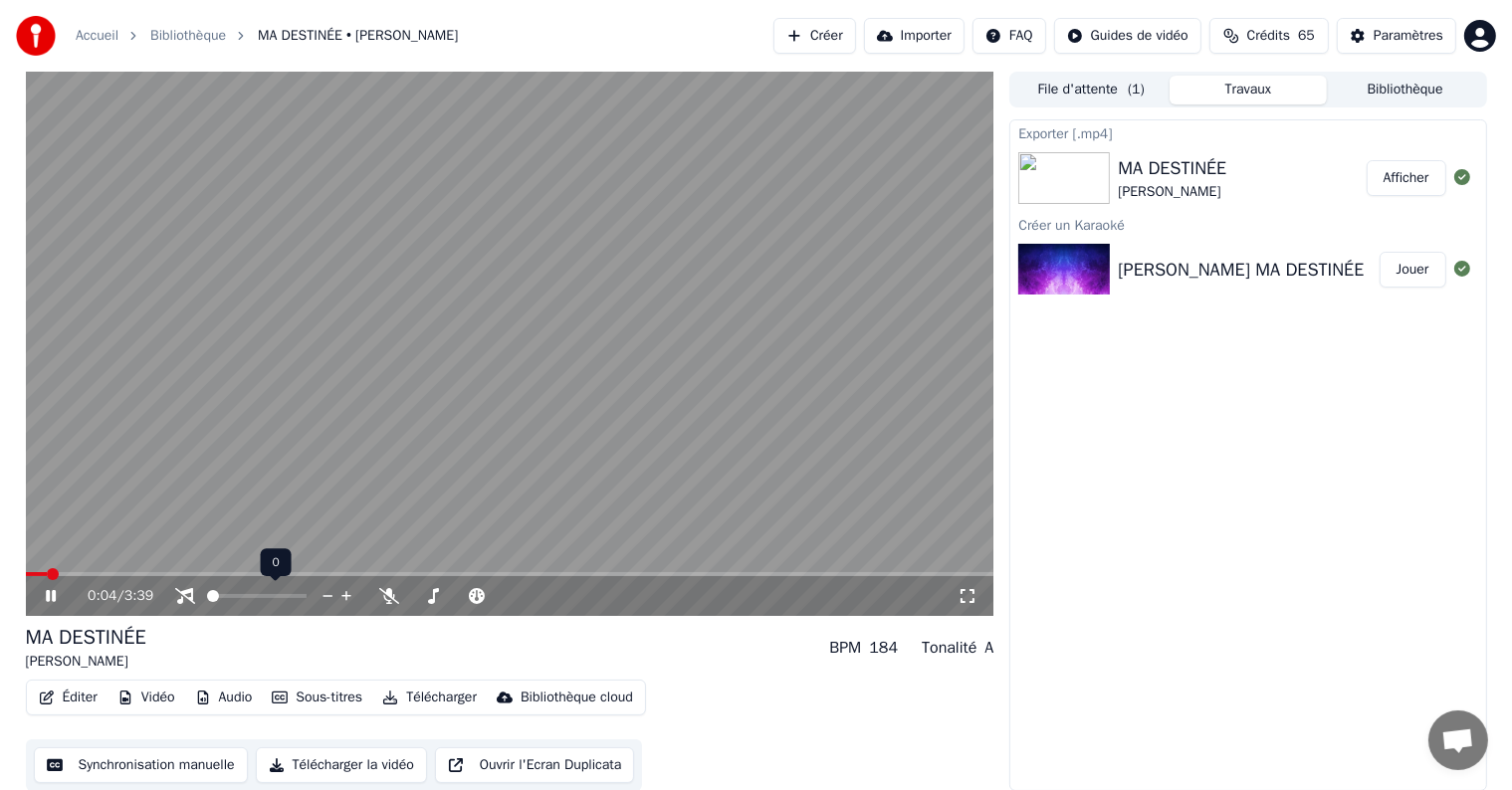 click at bounding box center (257, 596) 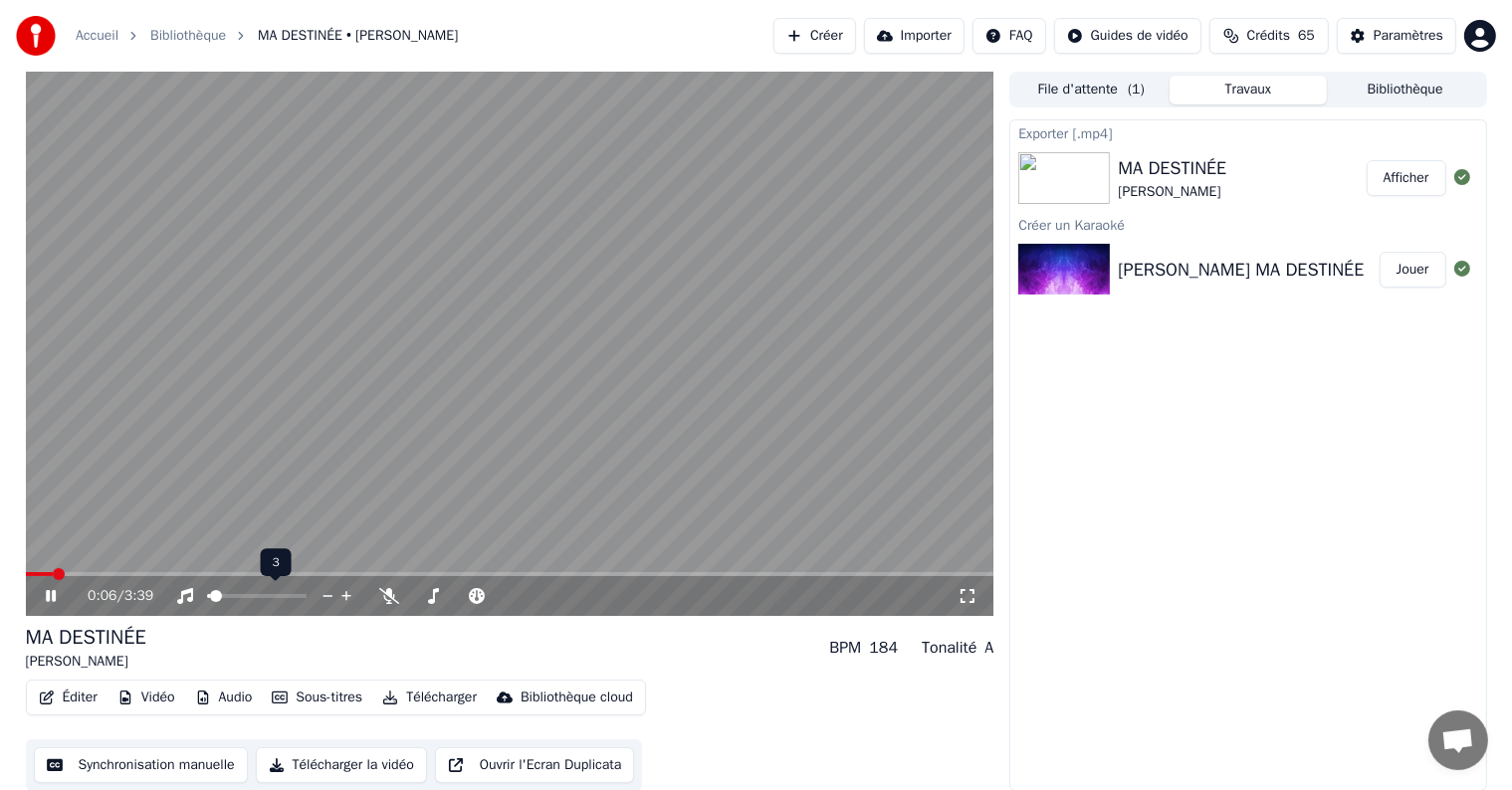 click at bounding box center (208, 596) 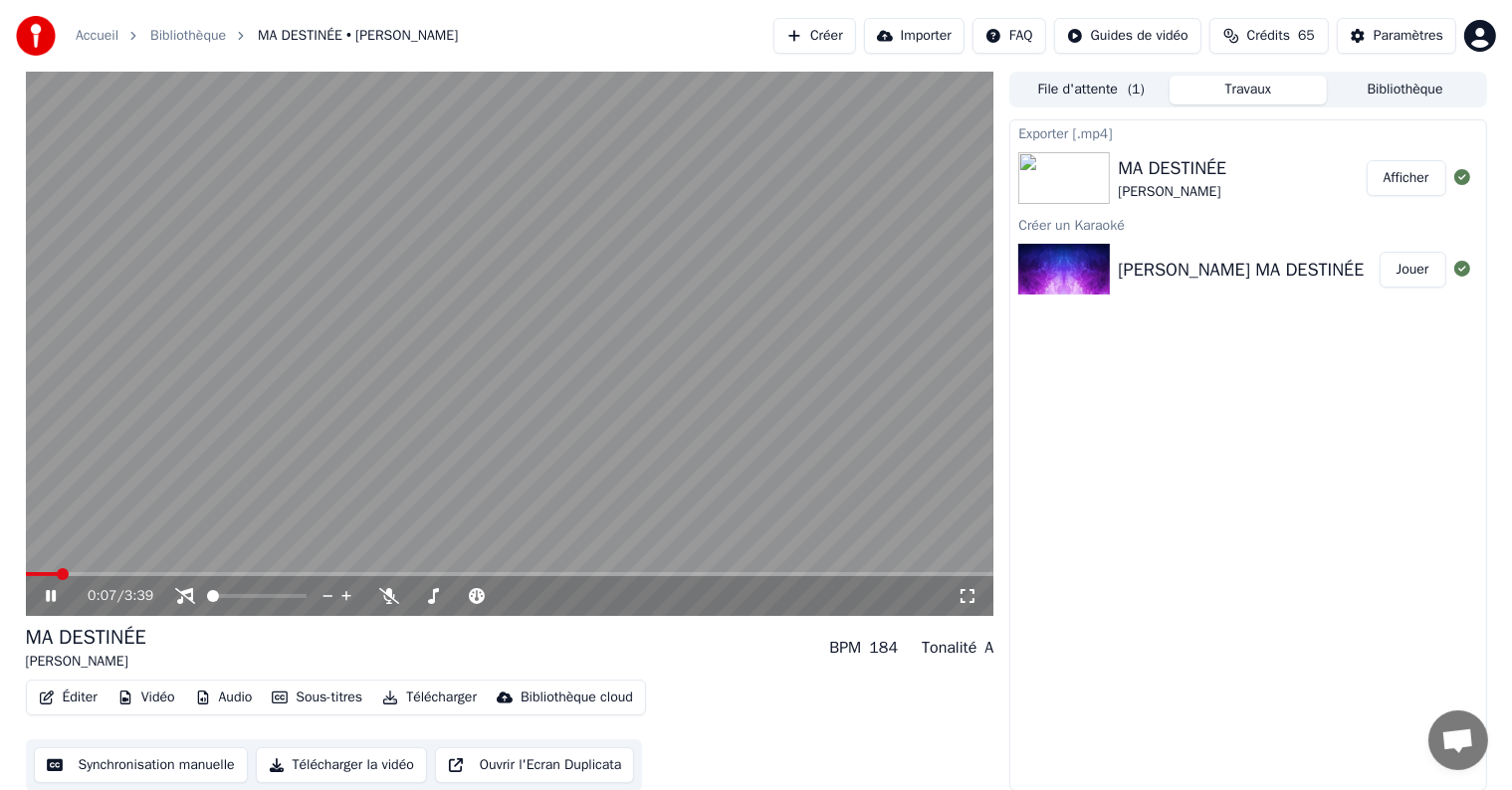 click 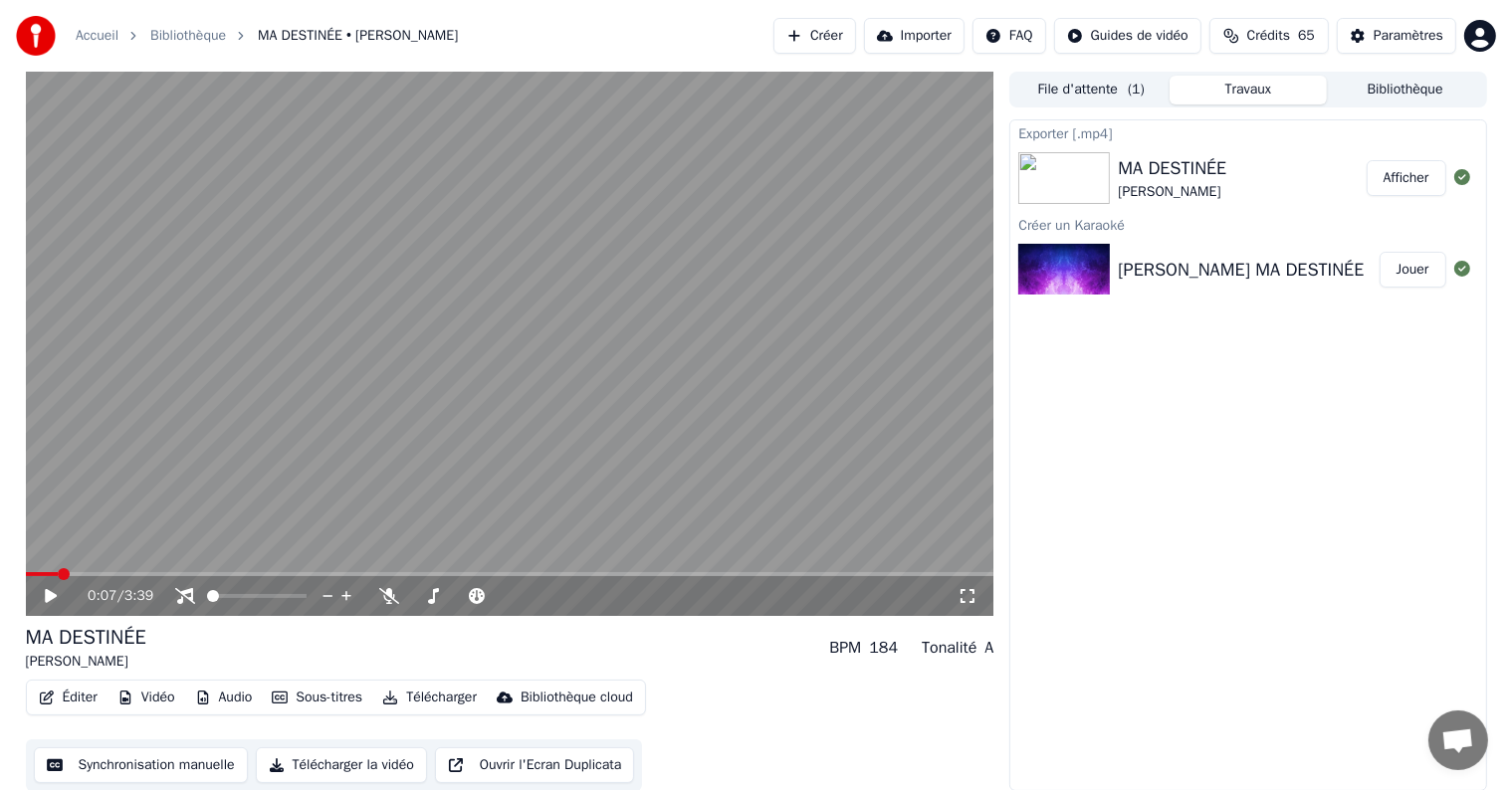 click on "MA DESTINÉE" at bounding box center [1172, 168] 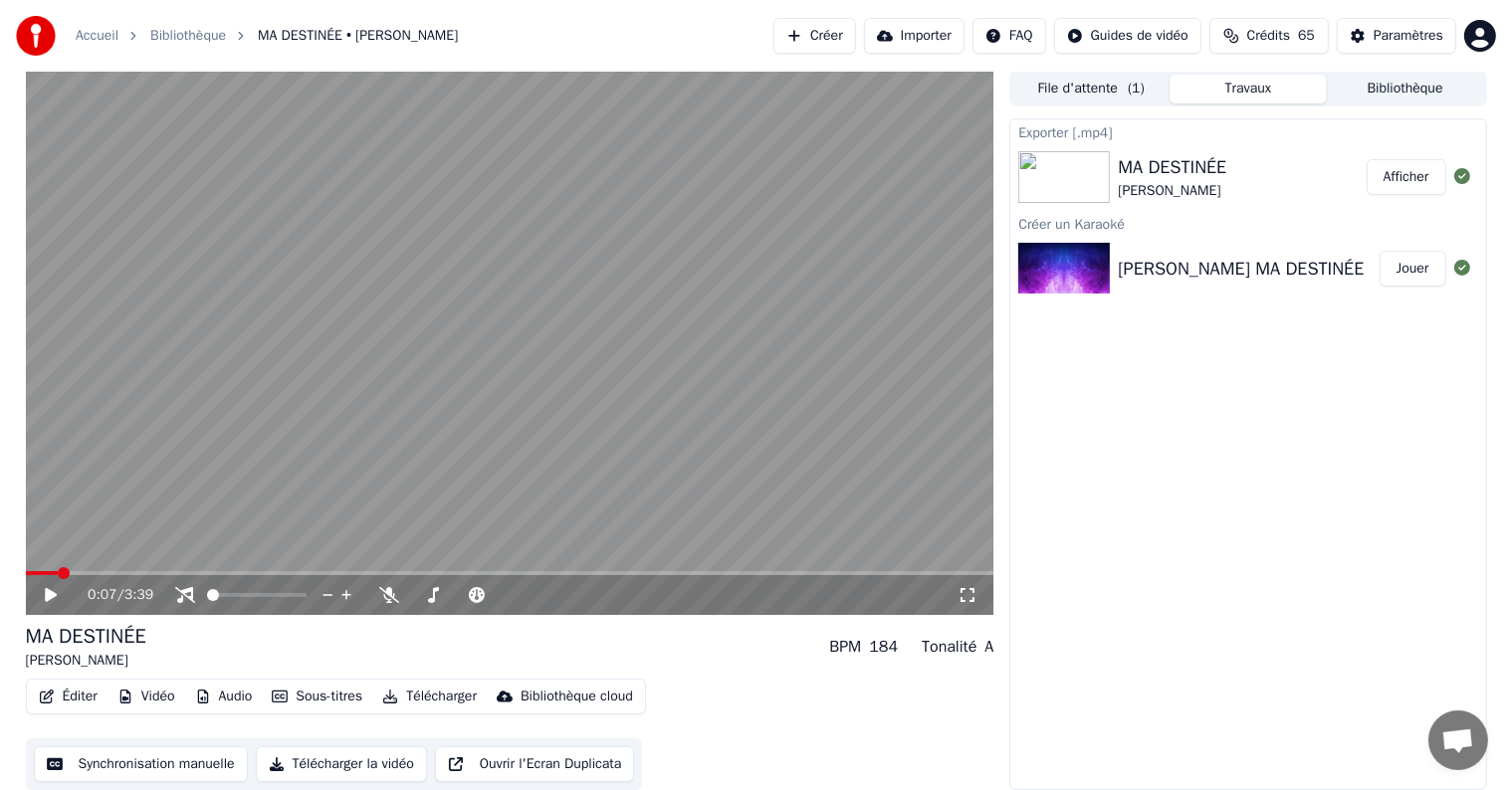 scroll, scrollTop: 0, scrollLeft: 0, axis: both 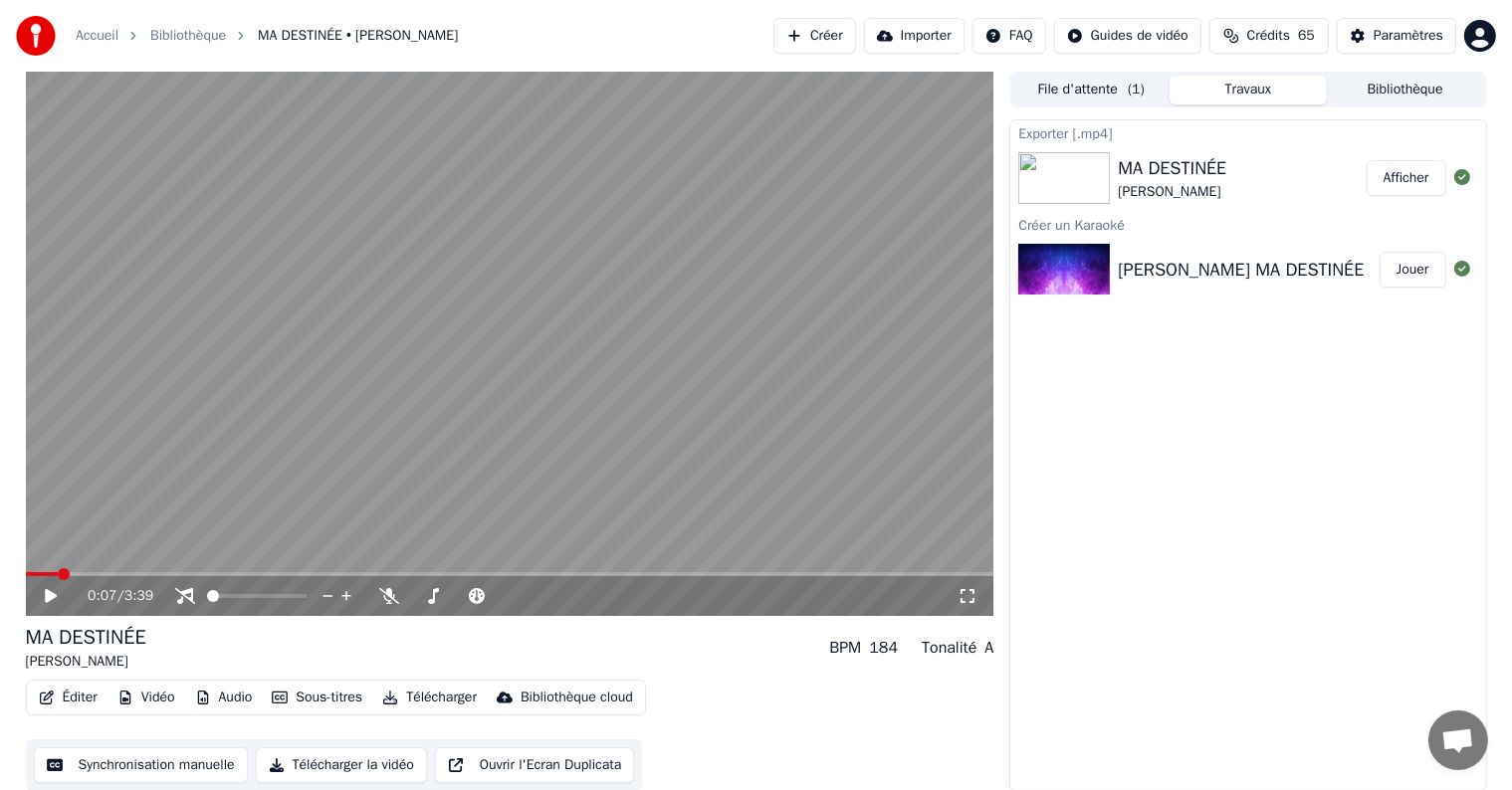 click at bounding box center [1064, 270] 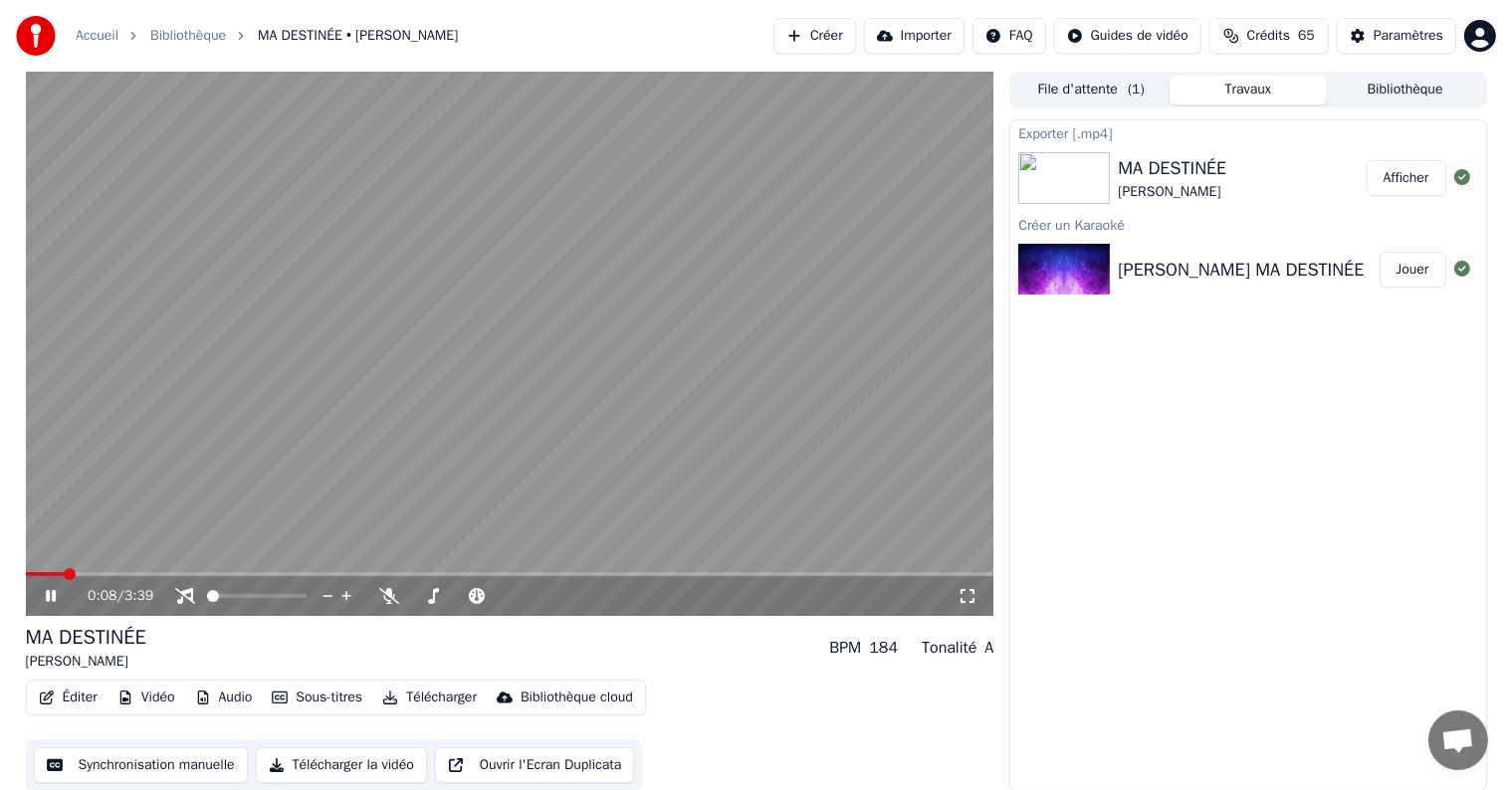 click 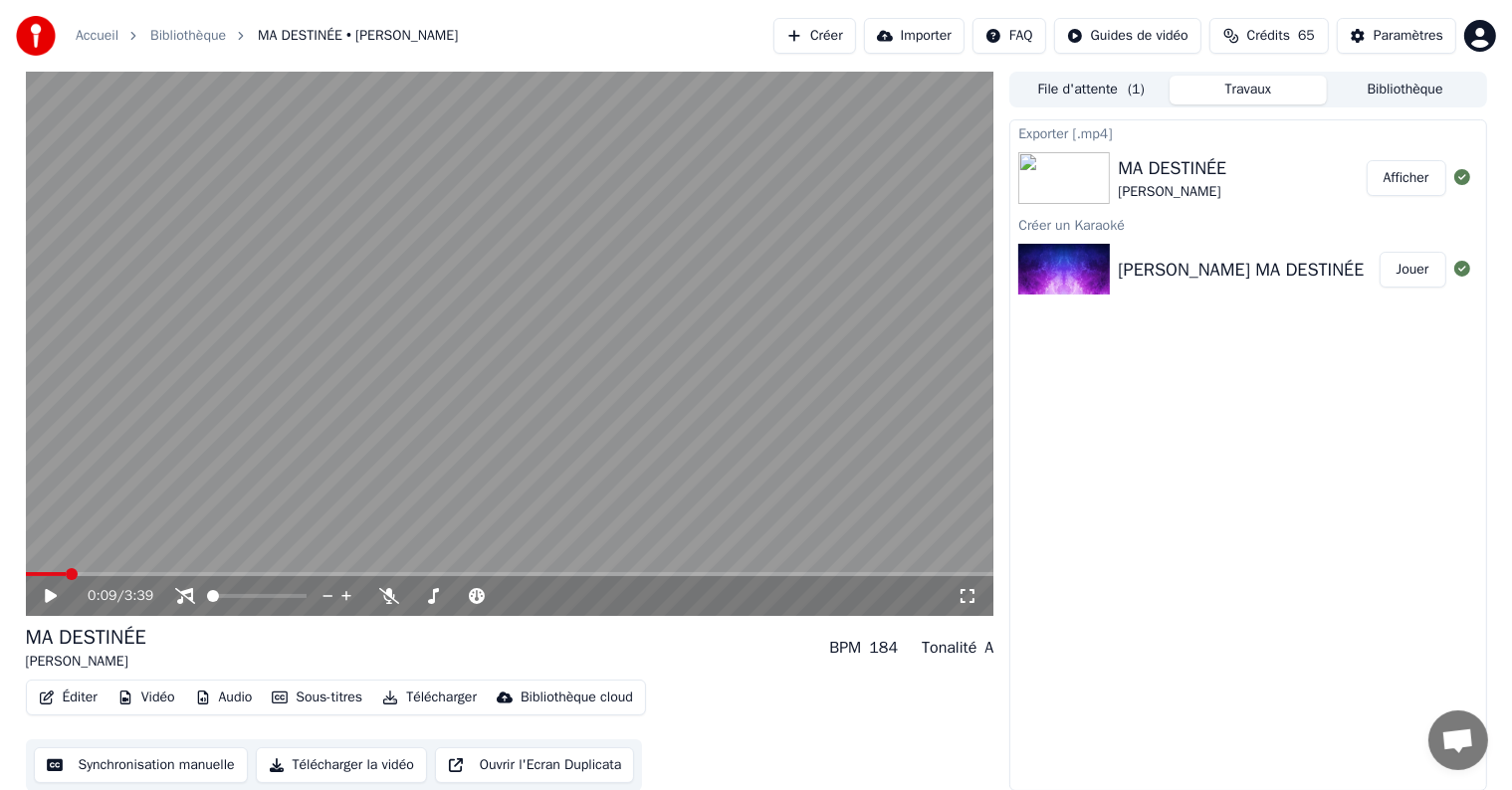 click on "Vidéo" at bounding box center (146, 697) 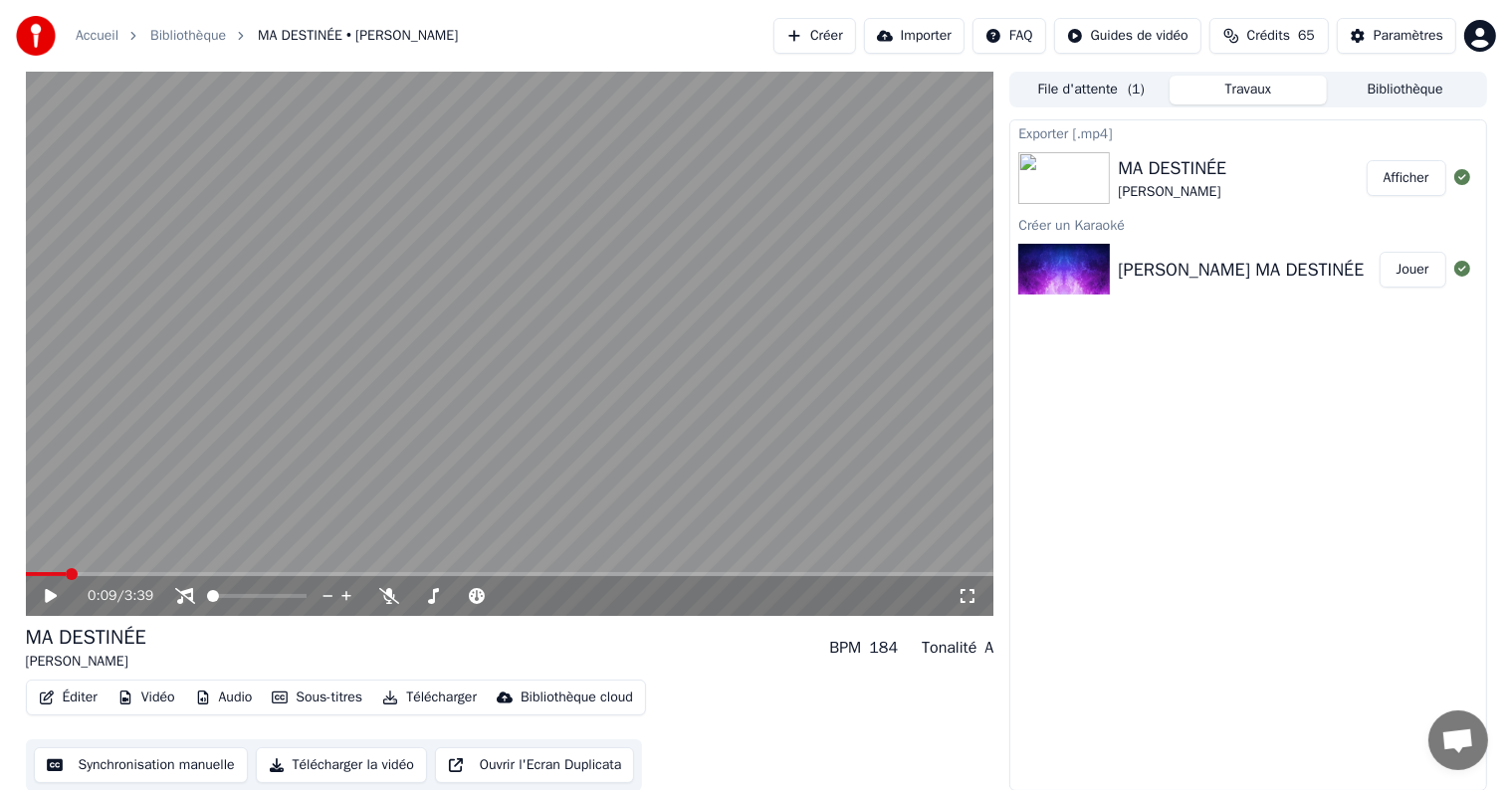 click on "Vidéo" at bounding box center [146, 697] 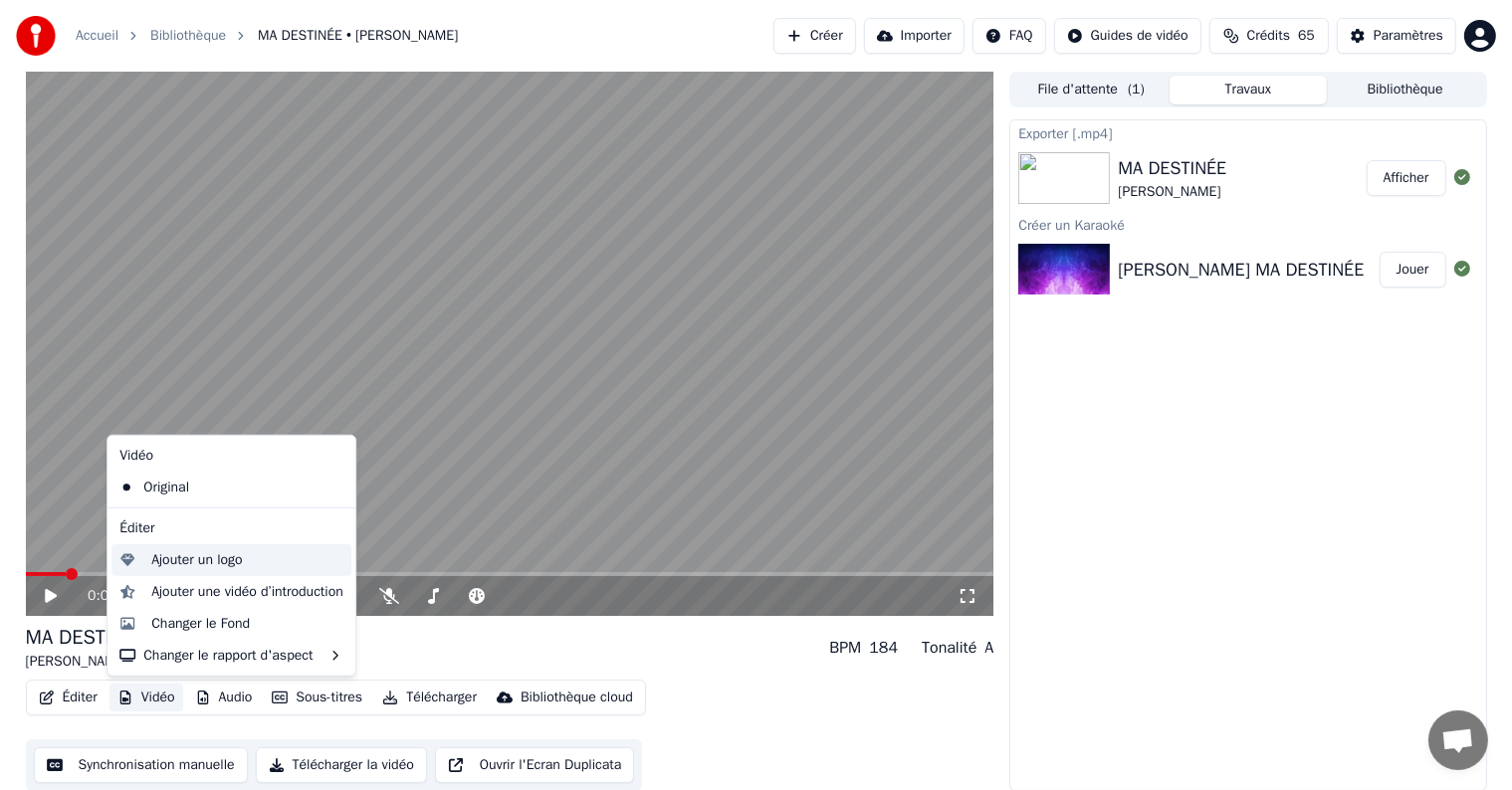 click on "Ajouter un logo" at bounding box center [196, 560] 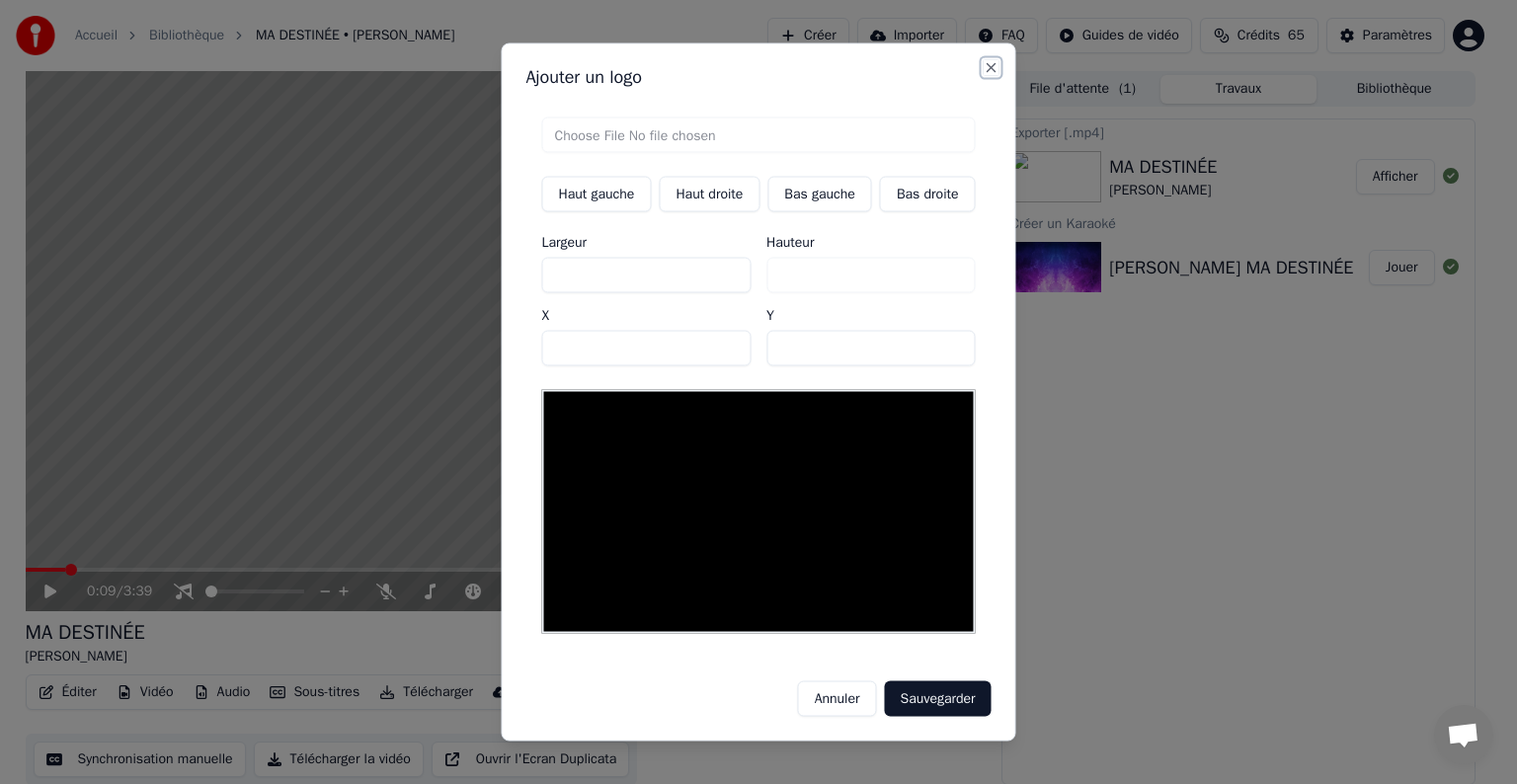 click on "Close" at bounding box center (992, 68) 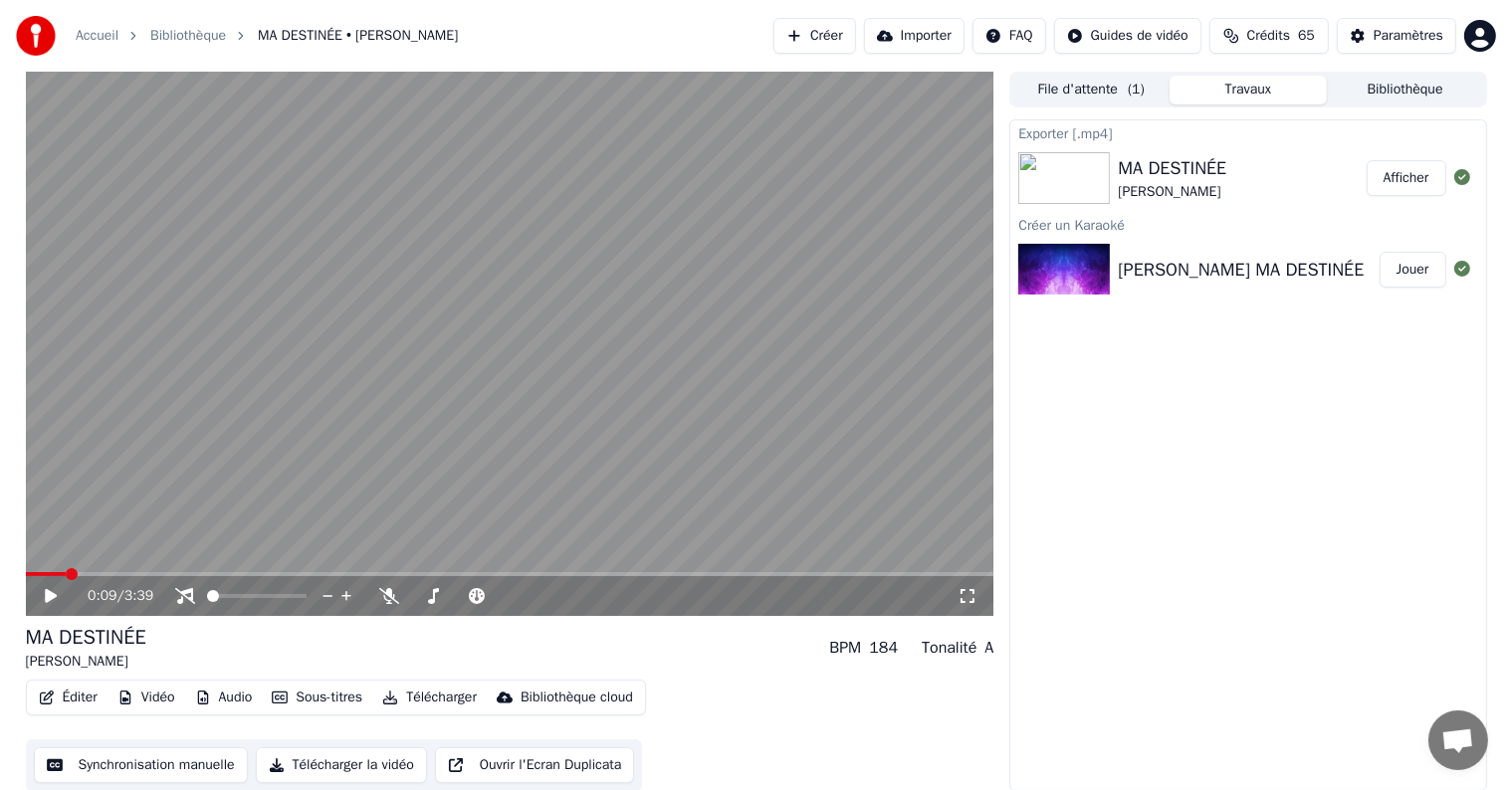click on "Vidéo" at bounding box center [146, 697] 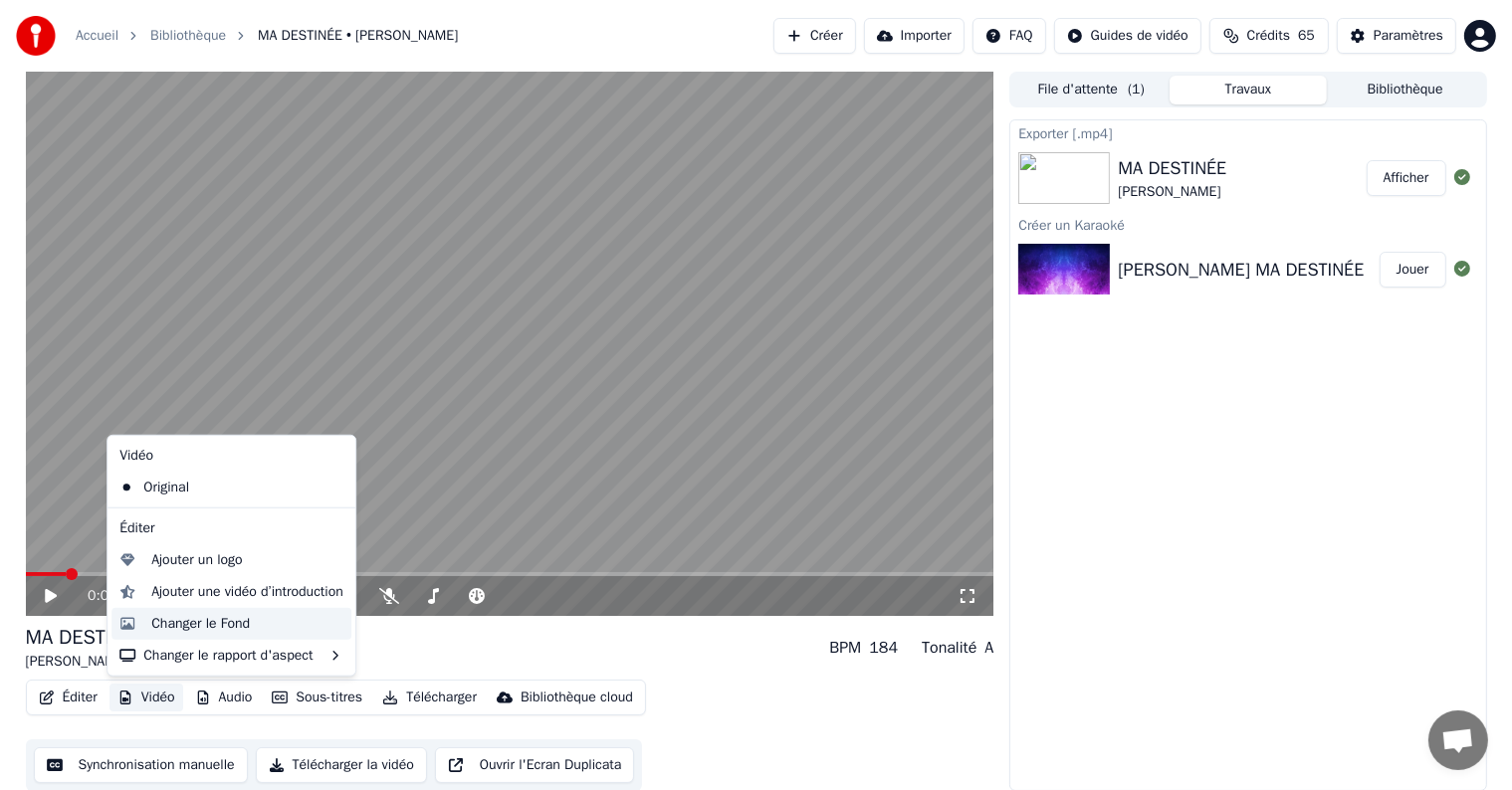 click on "Changer le Fond" at bounding box center (200, 624) 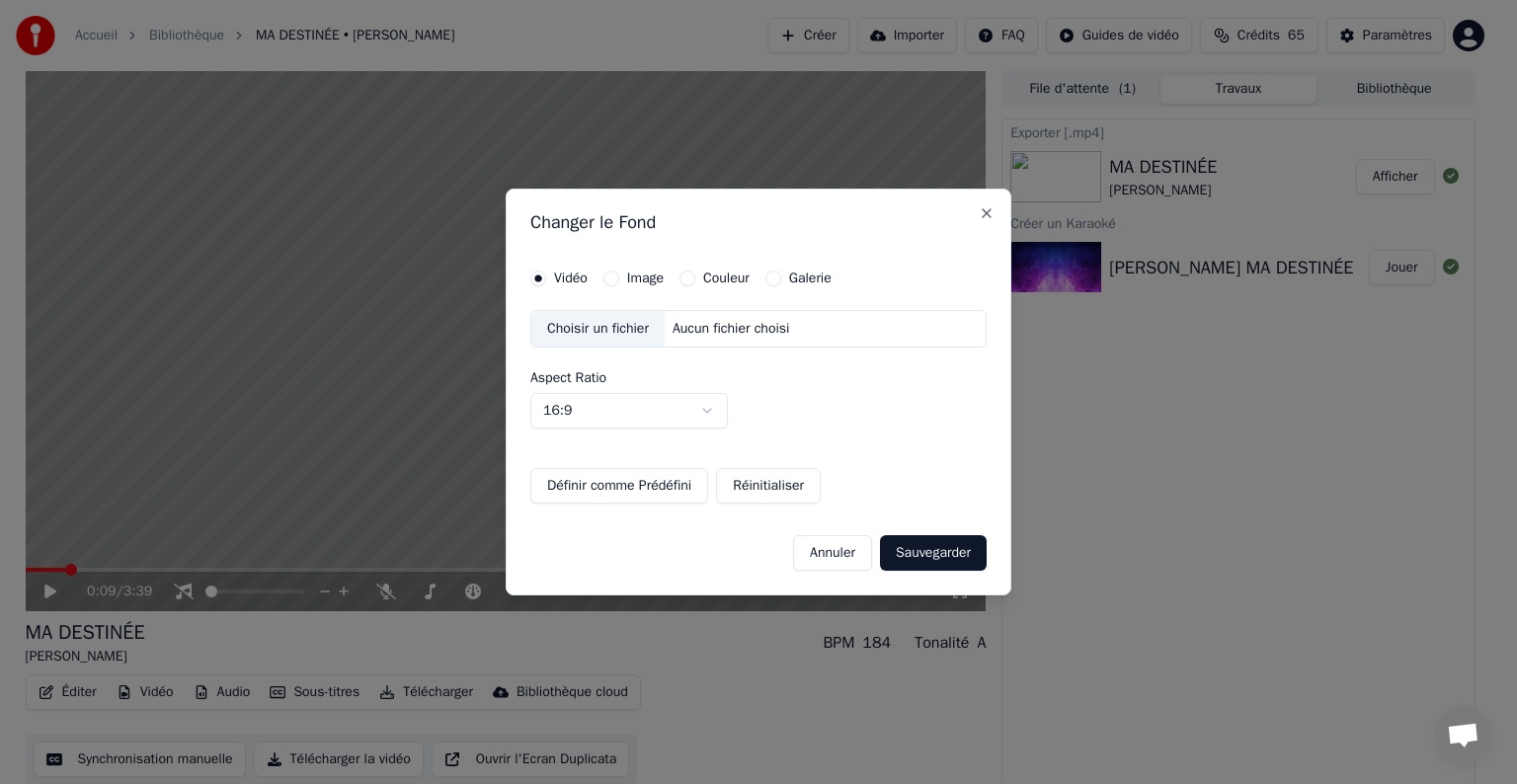 click on "Image" at bounding box center (611, 278) 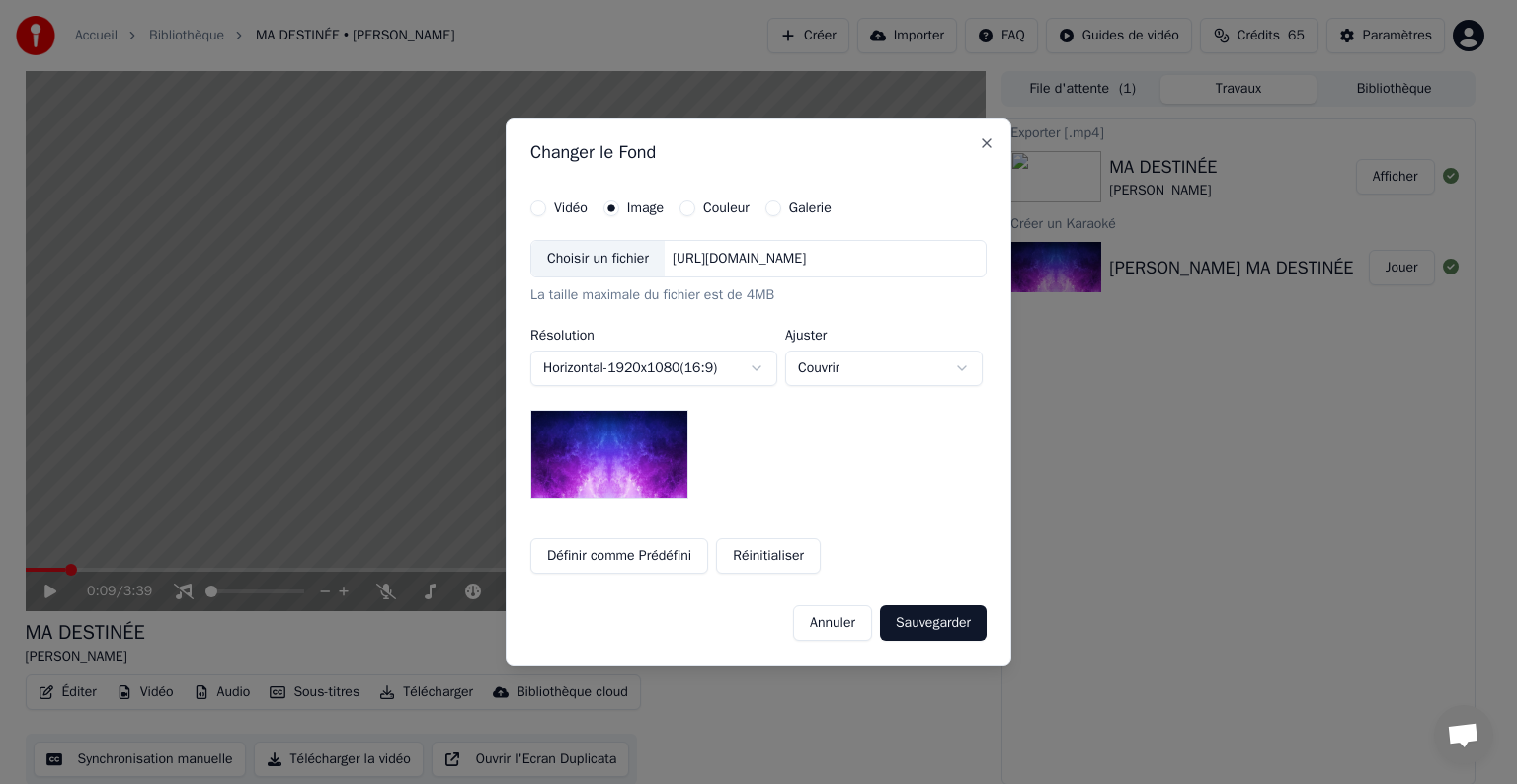click on "Choisir un fichier" at bounding box center [598, 259] 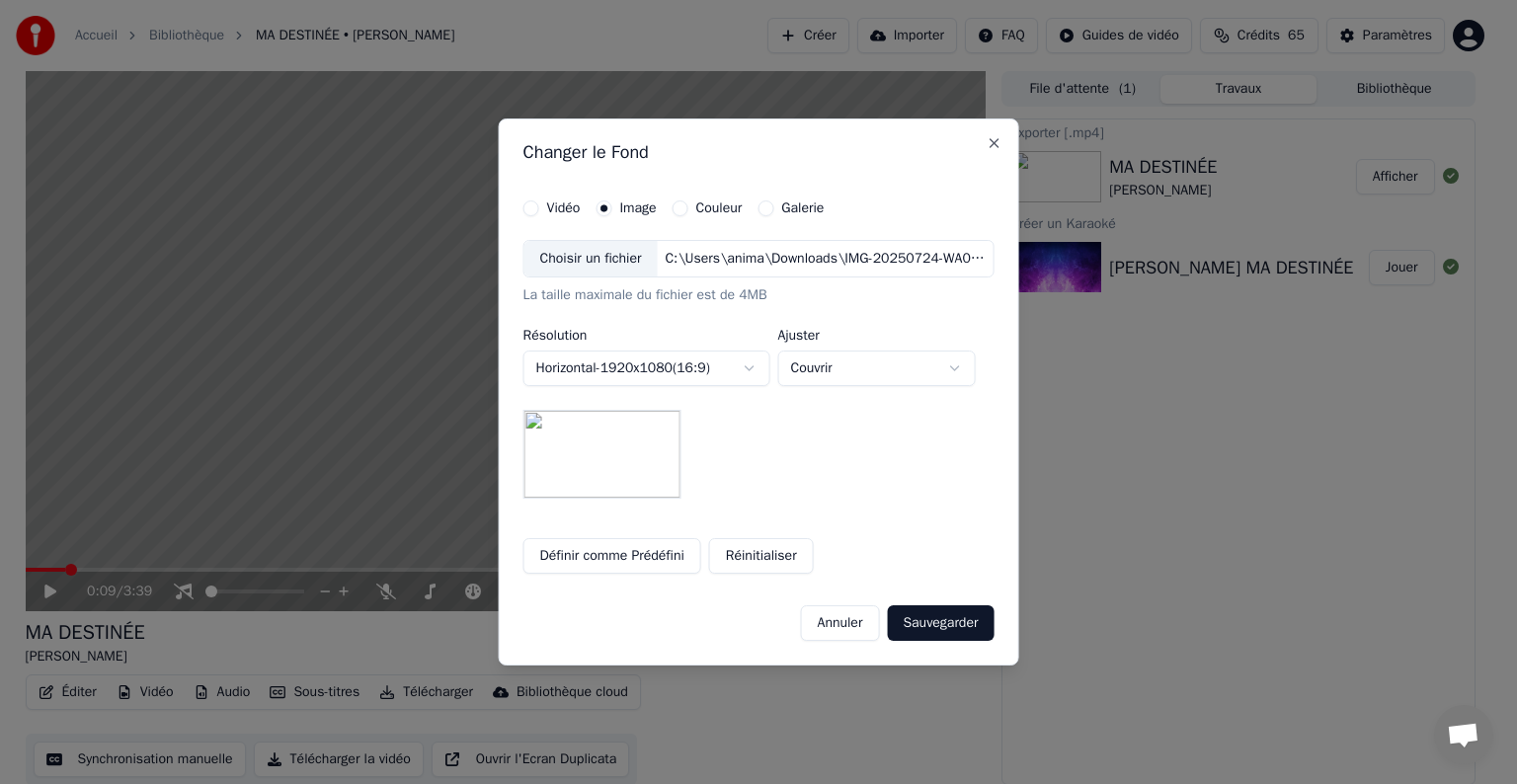 click on "Sauvegarder" at bounding box center (940, 623) 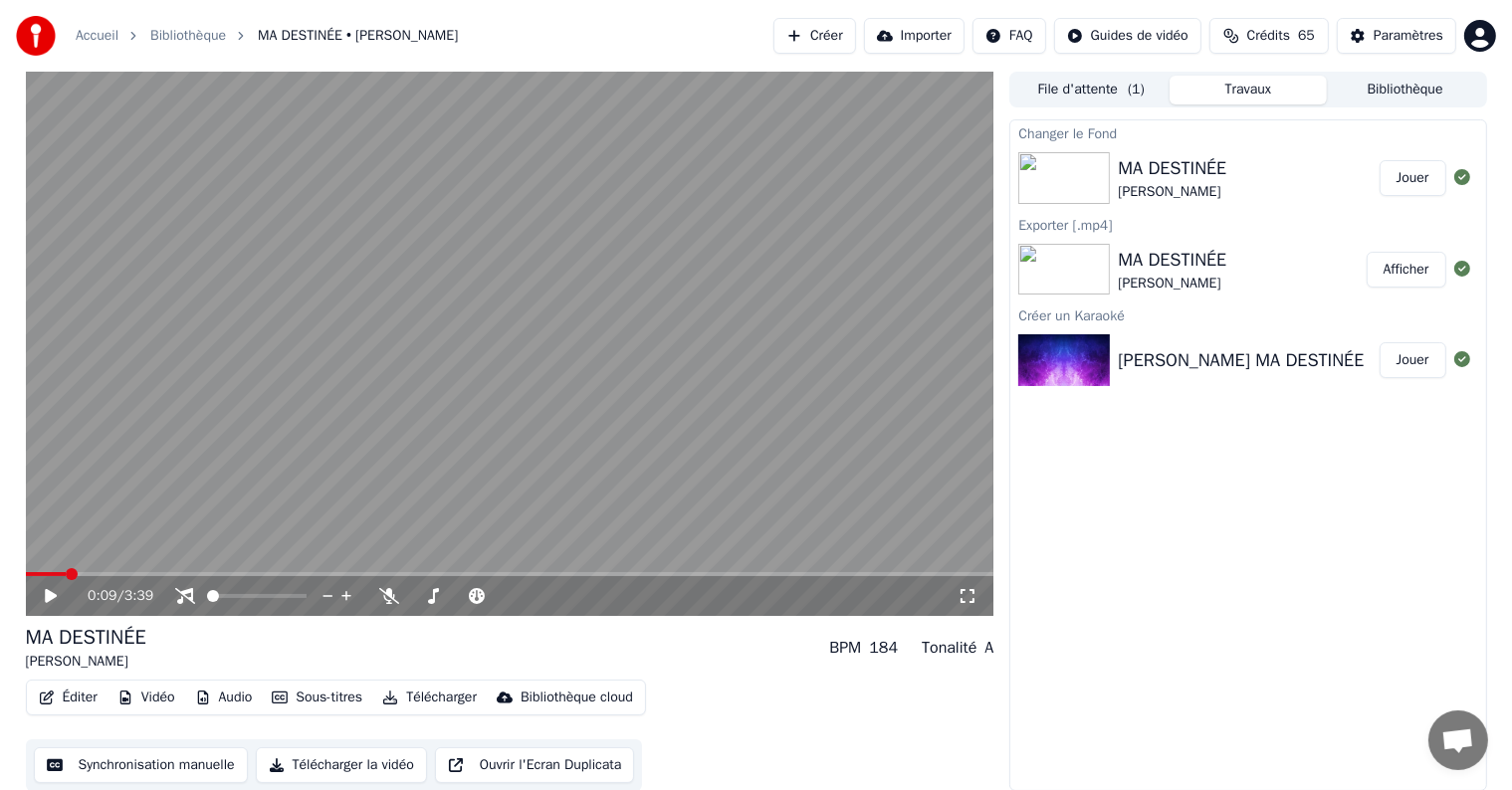 click on "[PERSON_NAME] MA DESTINÉE" at bounding box center [1240, 360] 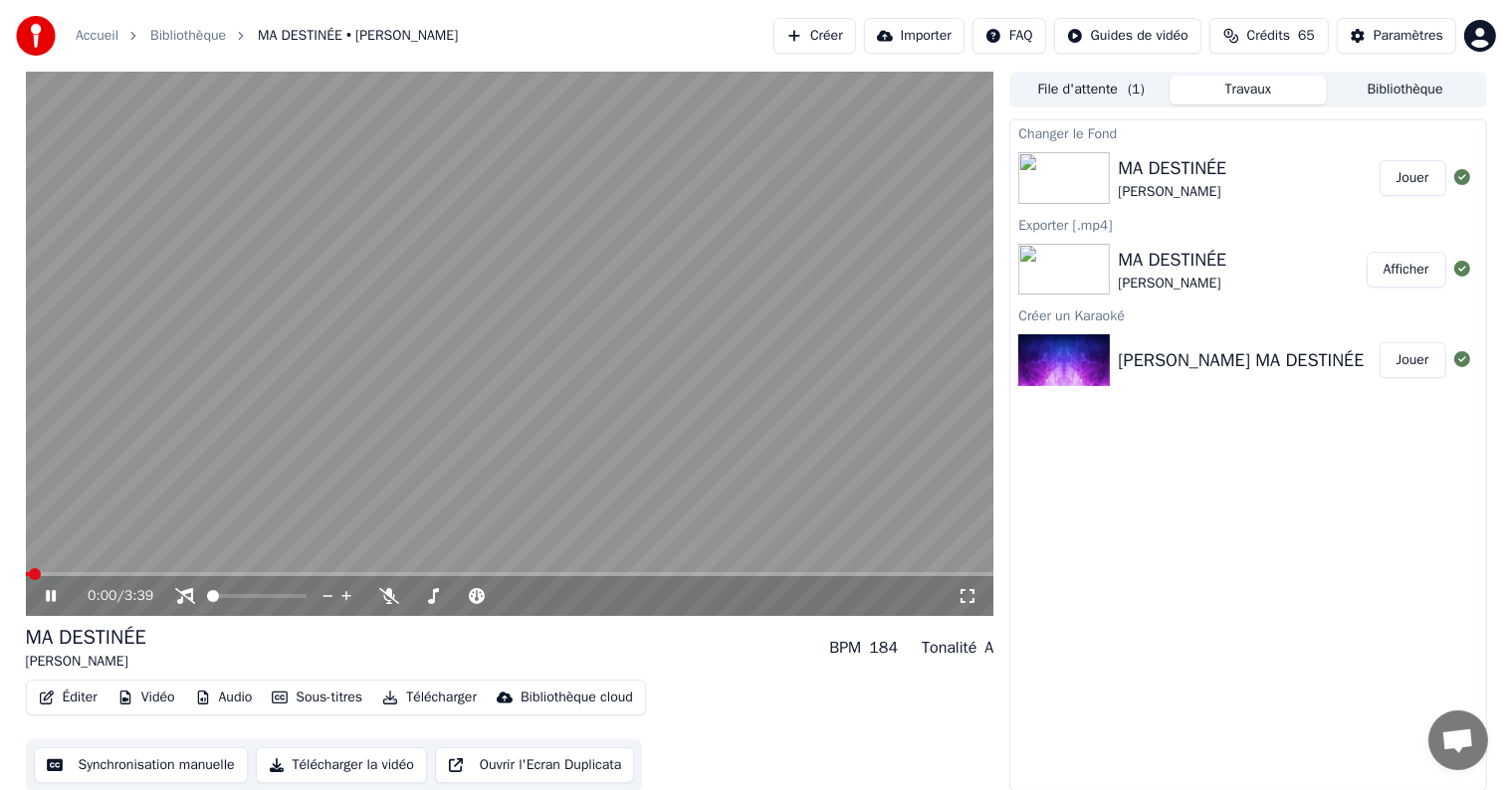click 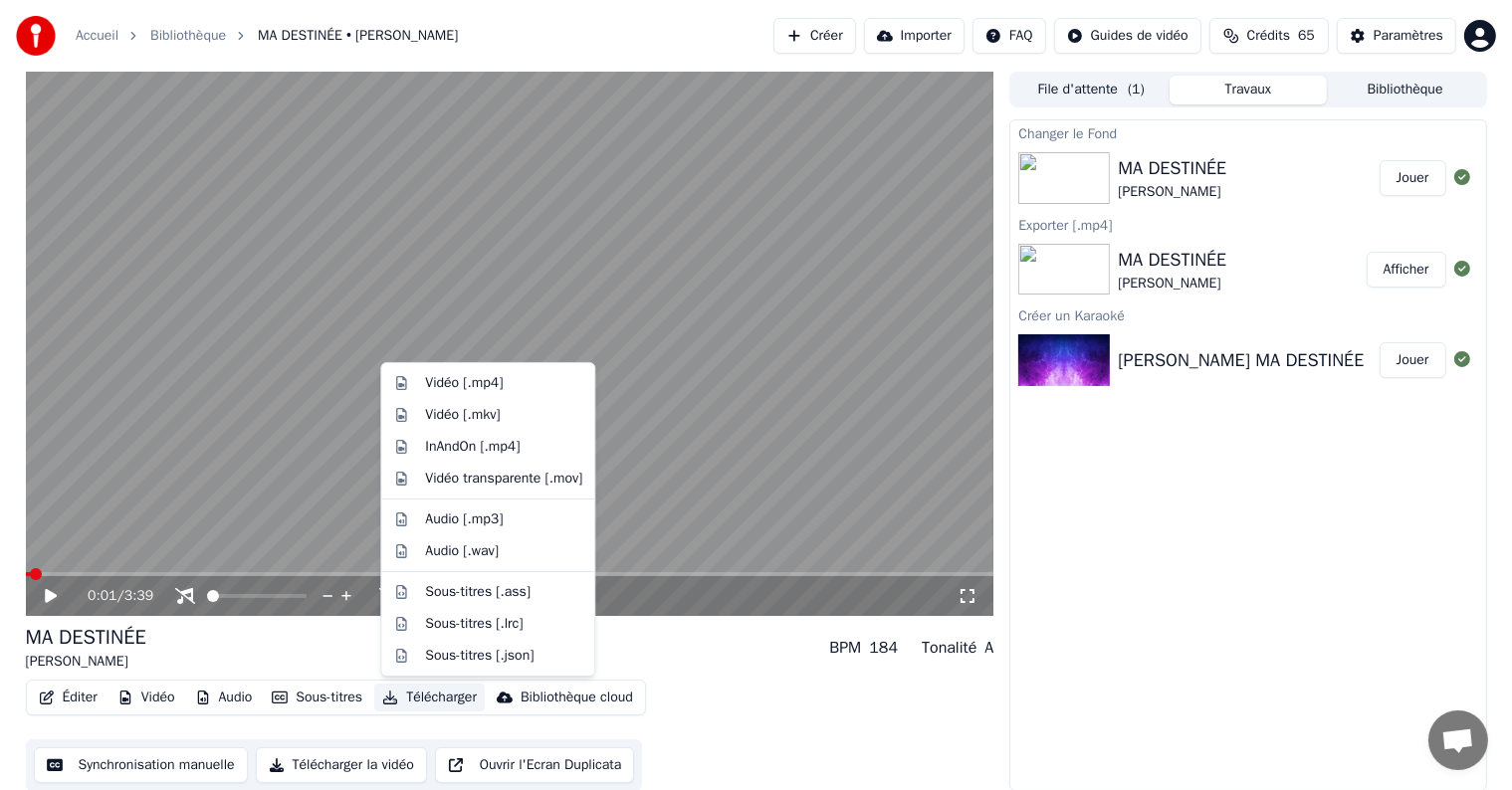 click on "Télécharger" at bounding box center [429, 697] 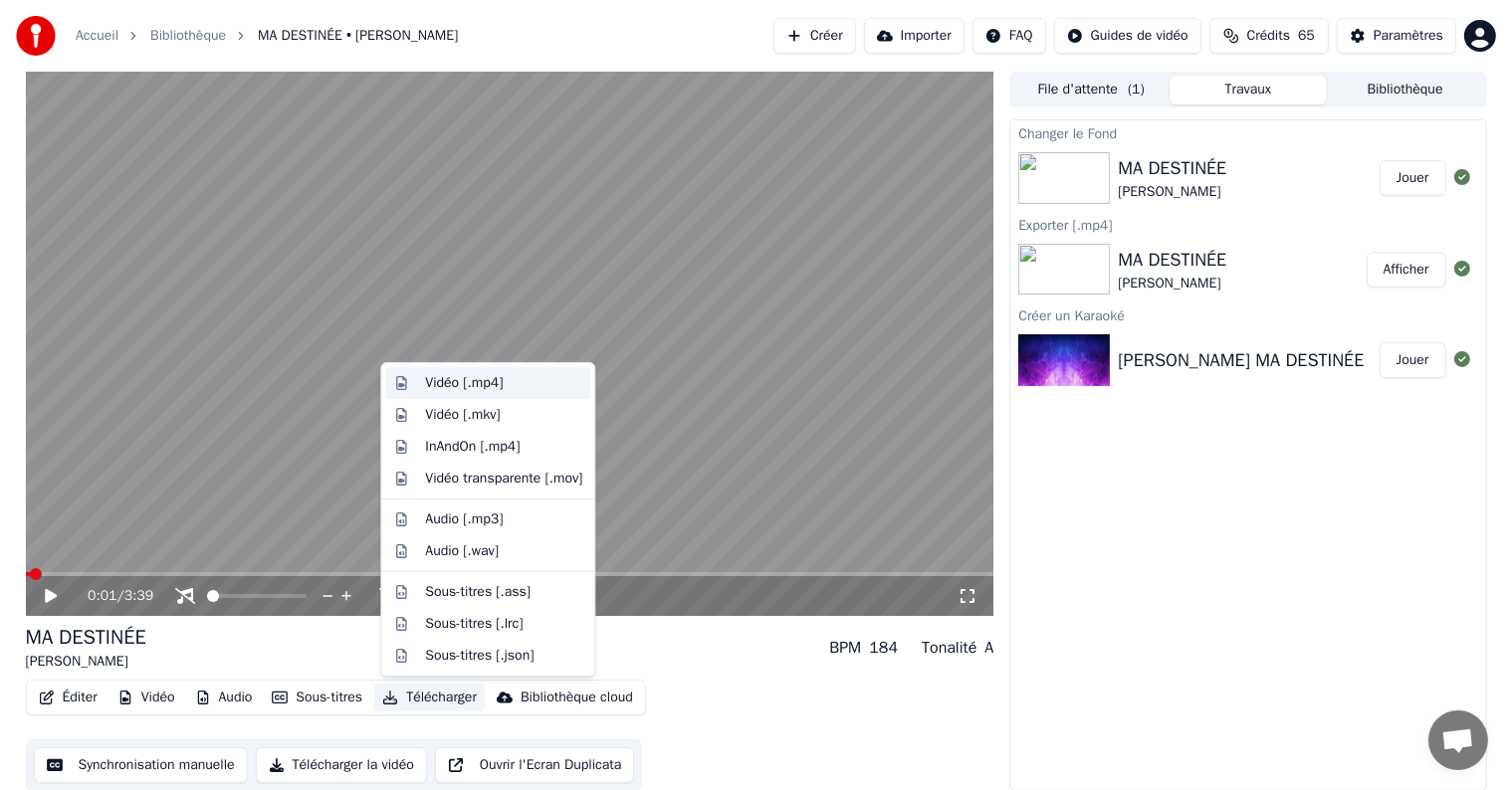 click on "Vidéo [.mp4]" at bounding box center [464, 383] 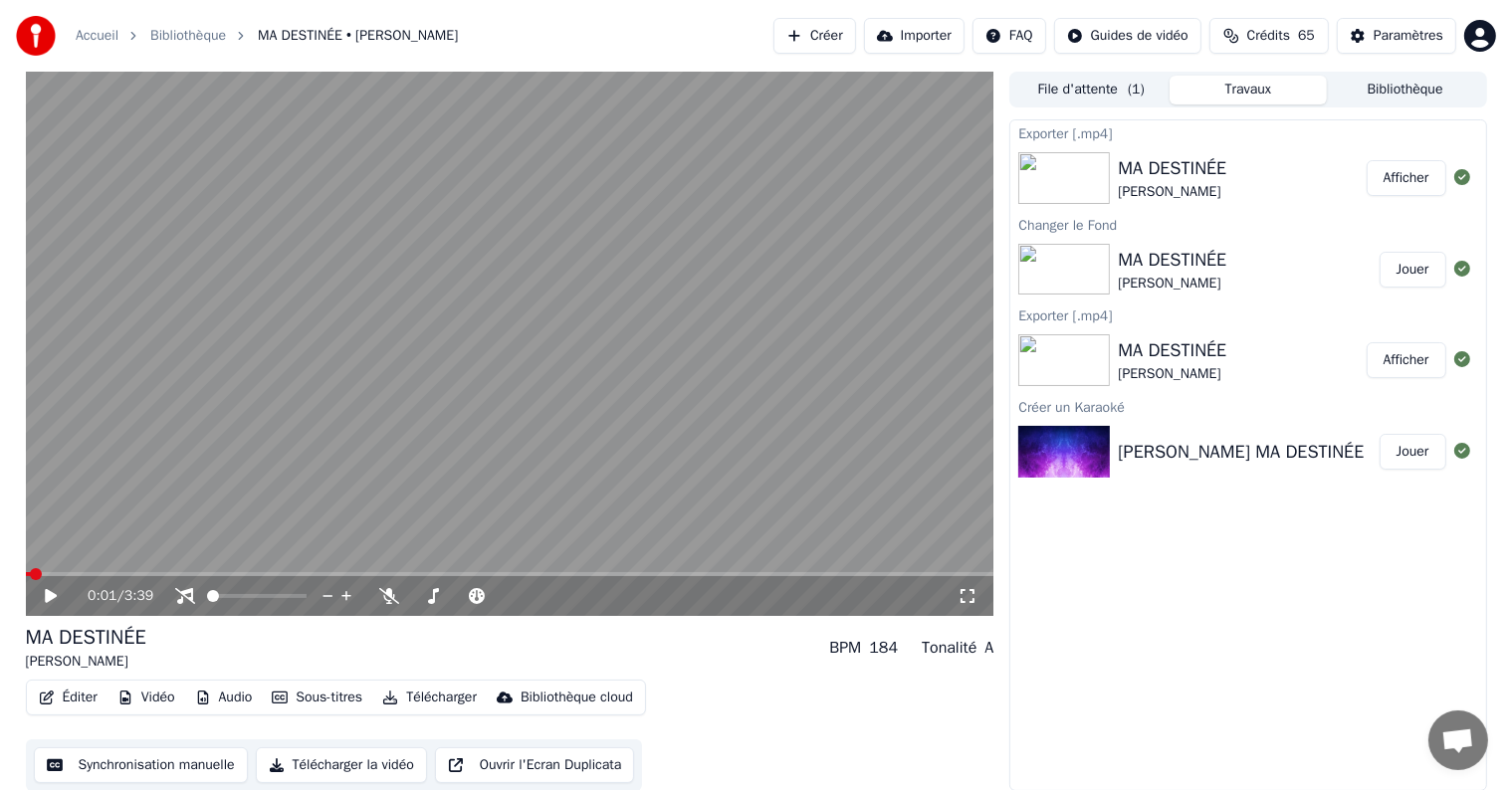 click on "Afficher" at bounding box center (1406, 360) 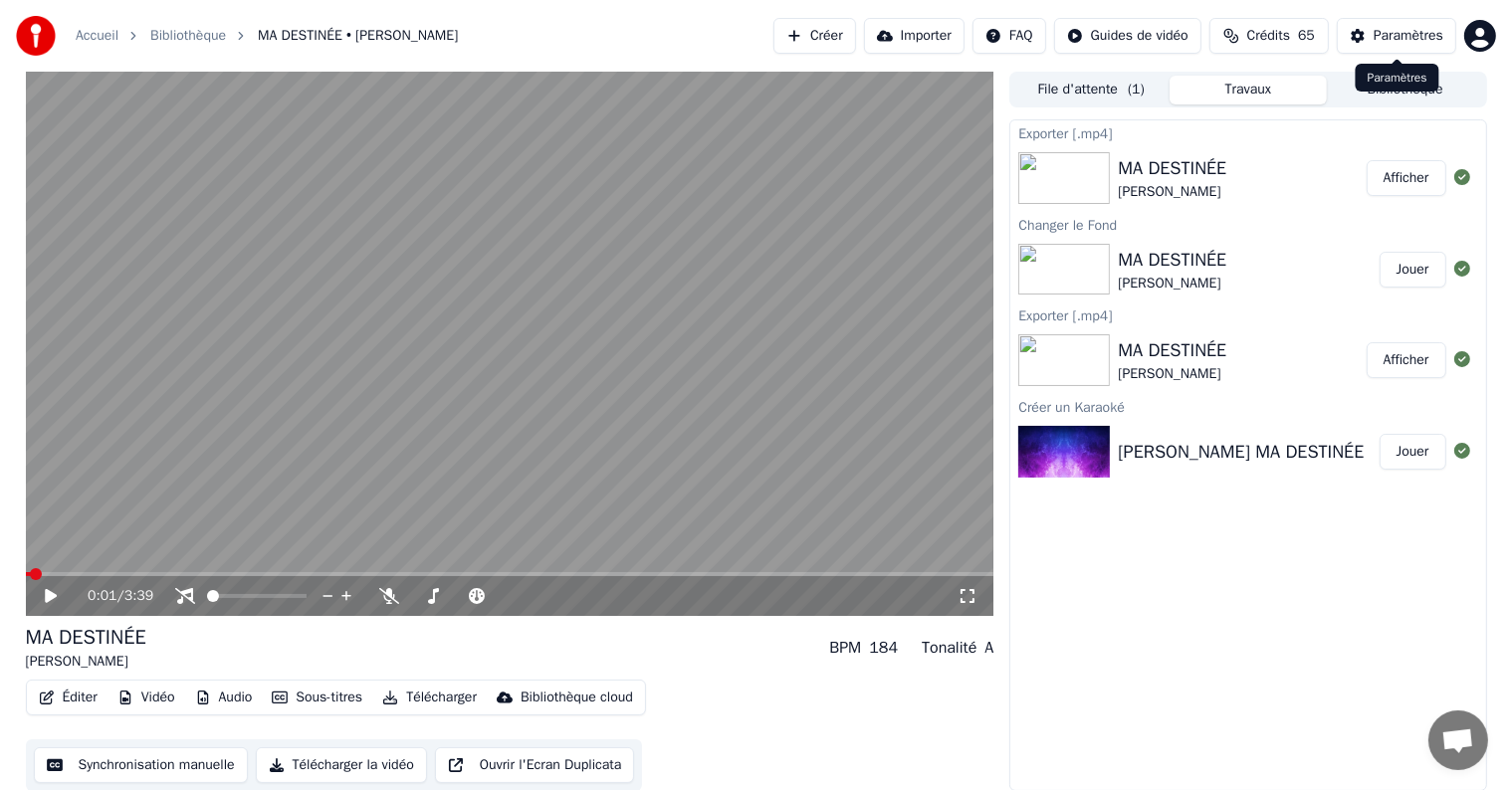 drag, startPoint x: 1425, startPoint y: 56, endPoint x: 1411, endPoint y: 69, distance: 19.104973 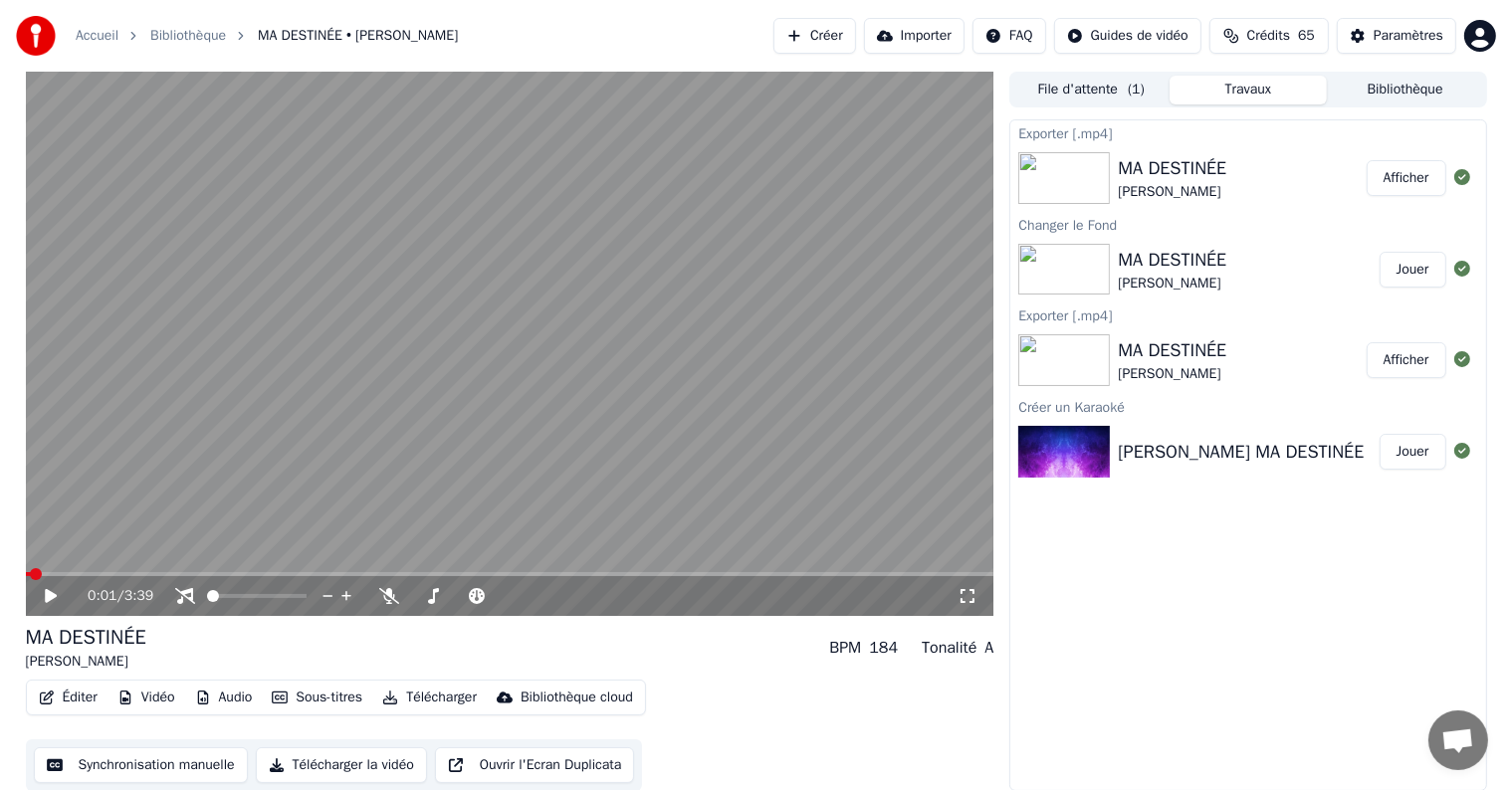 click on "[PERSON_NAME] MA DESTINÉE" at bounding box center (1240, 452) 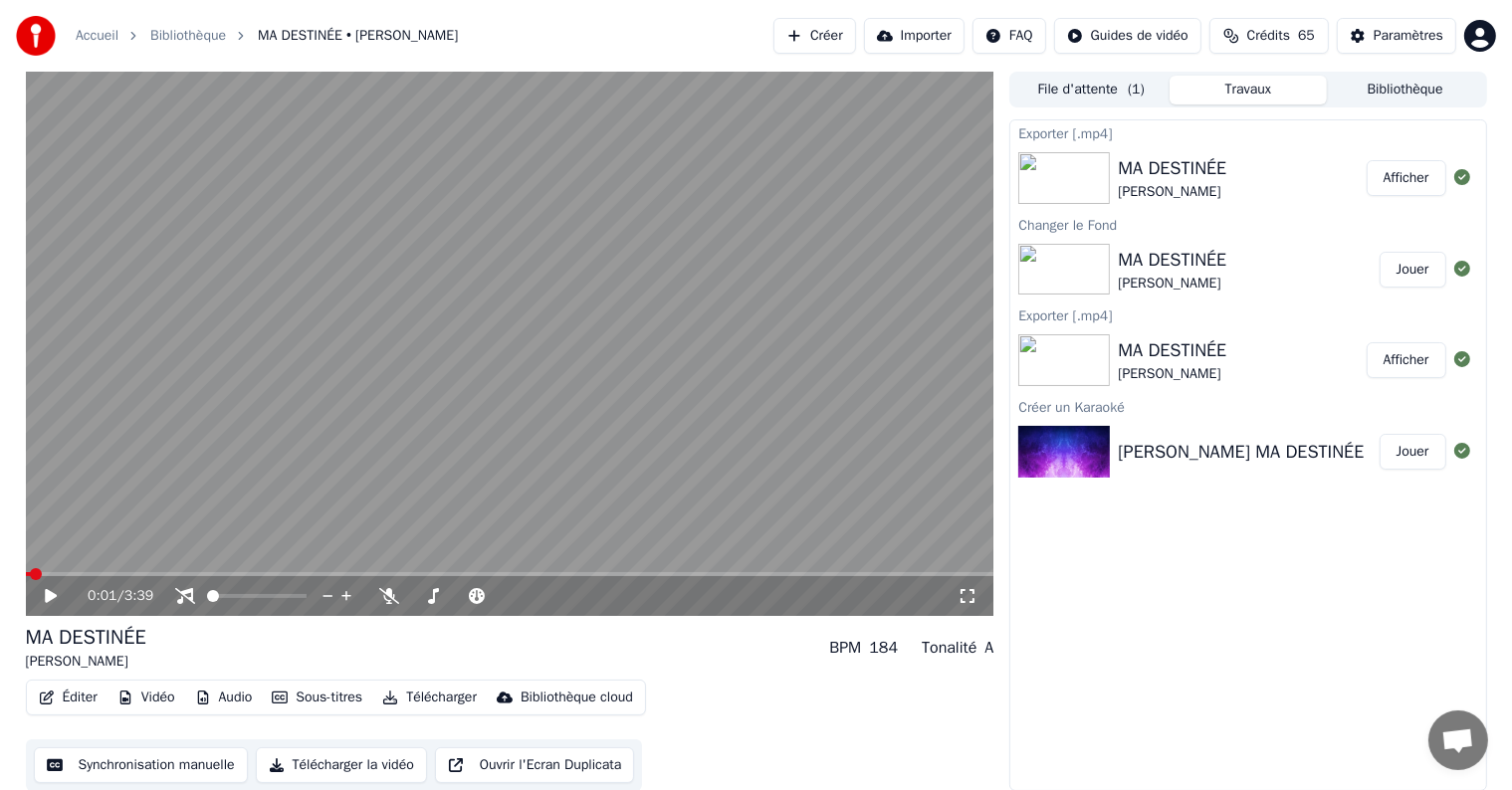 click on "Afficher" at bounding box center (1406, 178) 